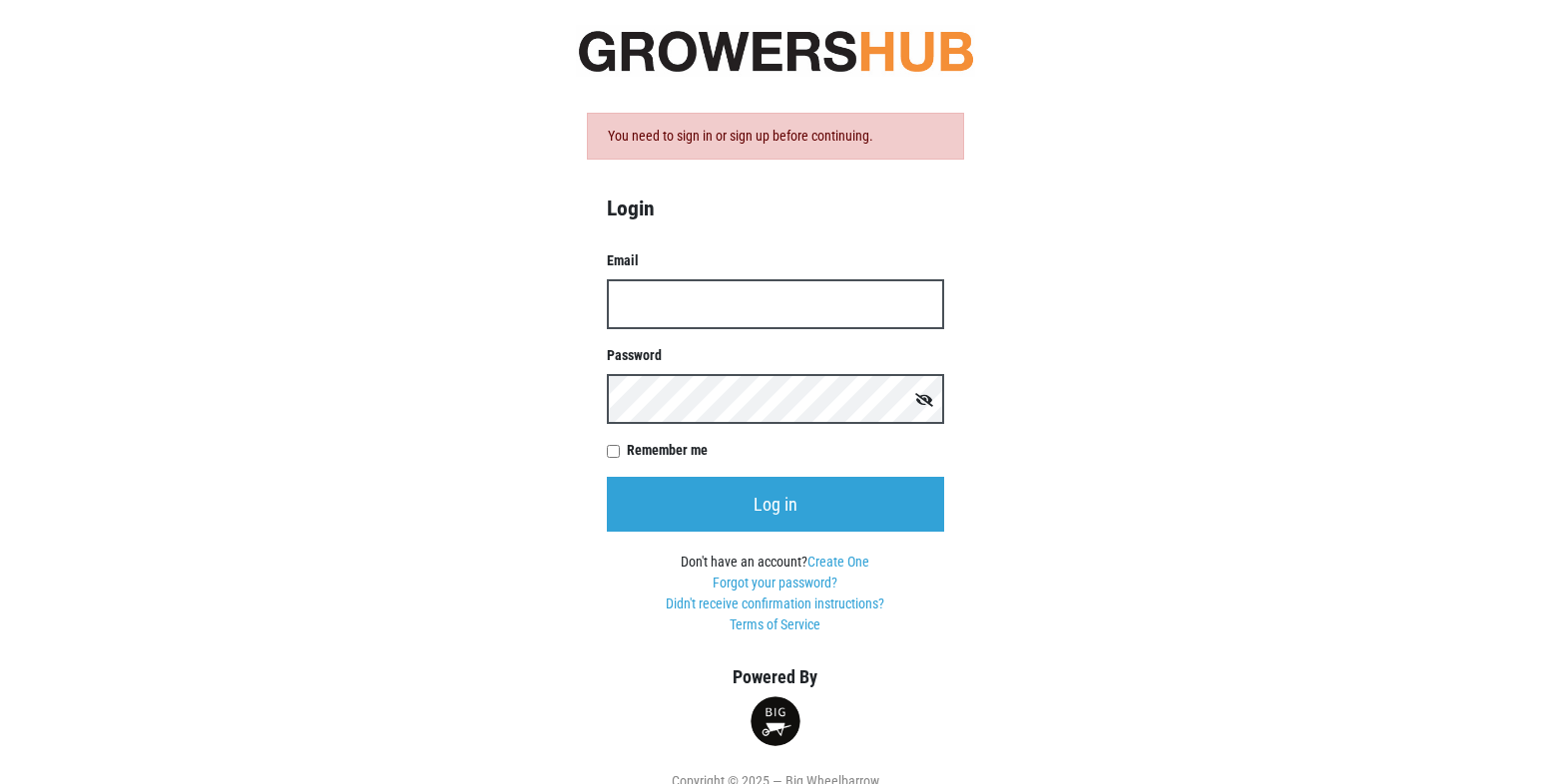 scroll, scrollTop: 0, scrollLeft: 0, axis: both 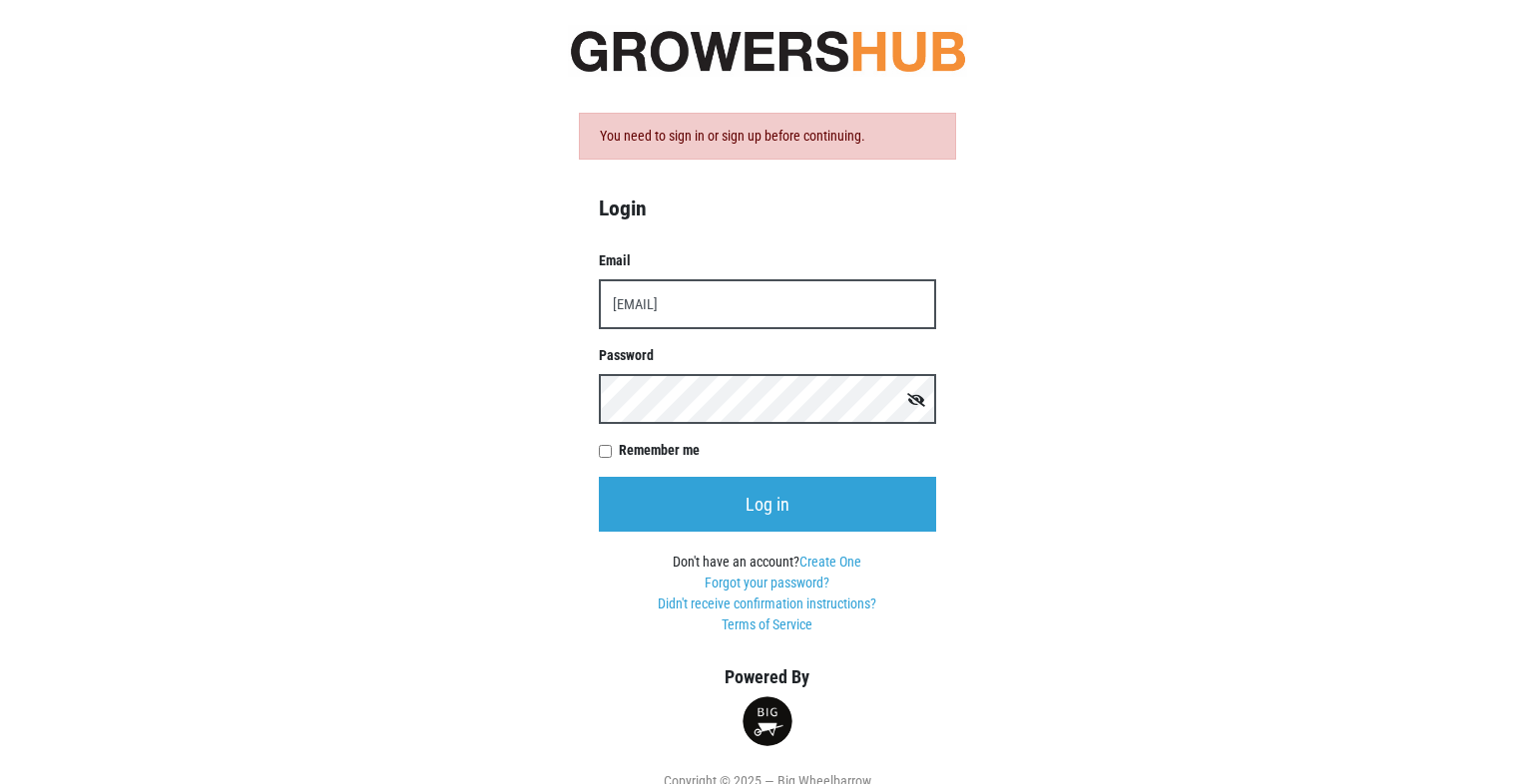 type on "[EMAIL]" 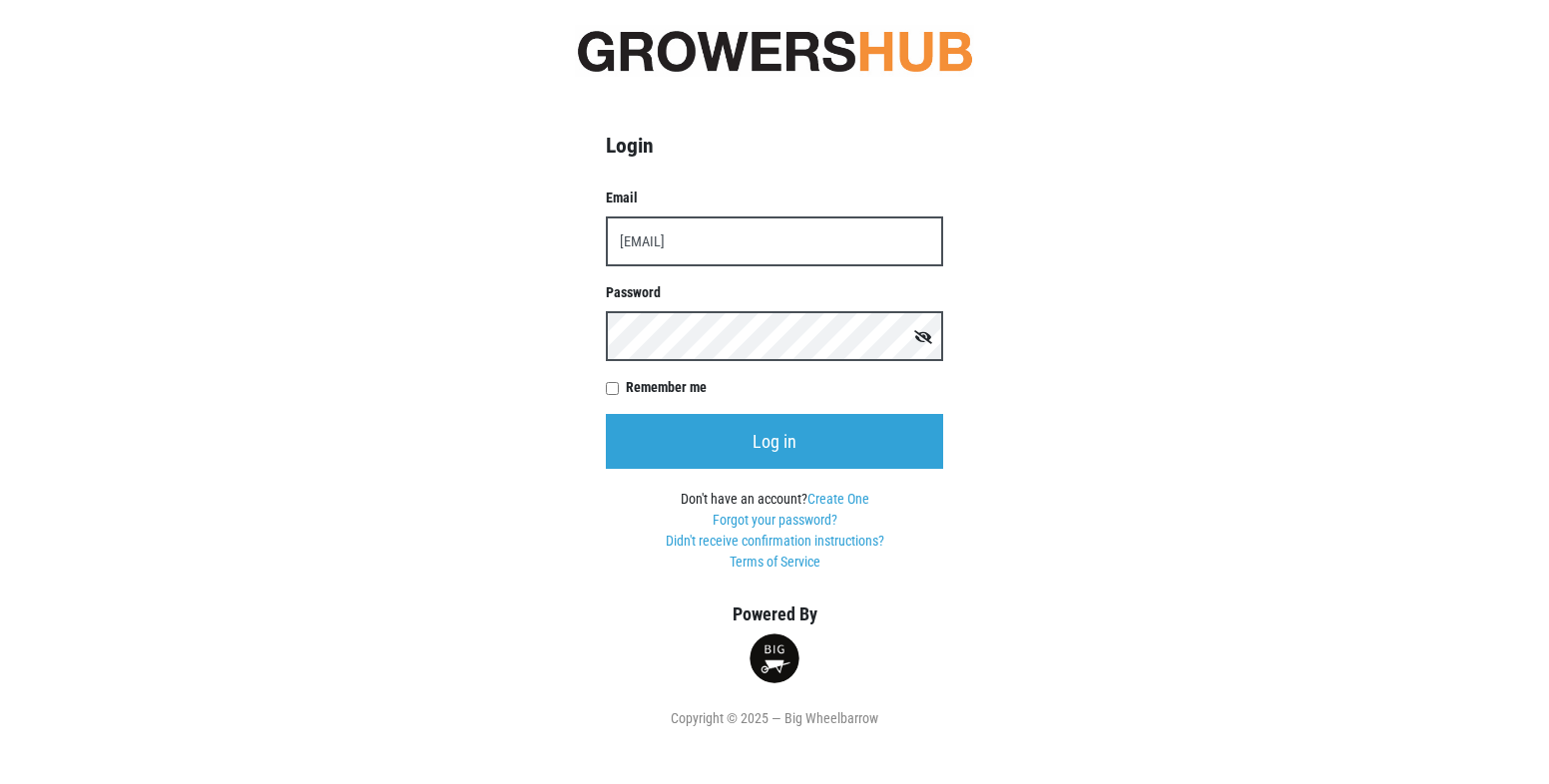 click at bounding box center (923, 337) 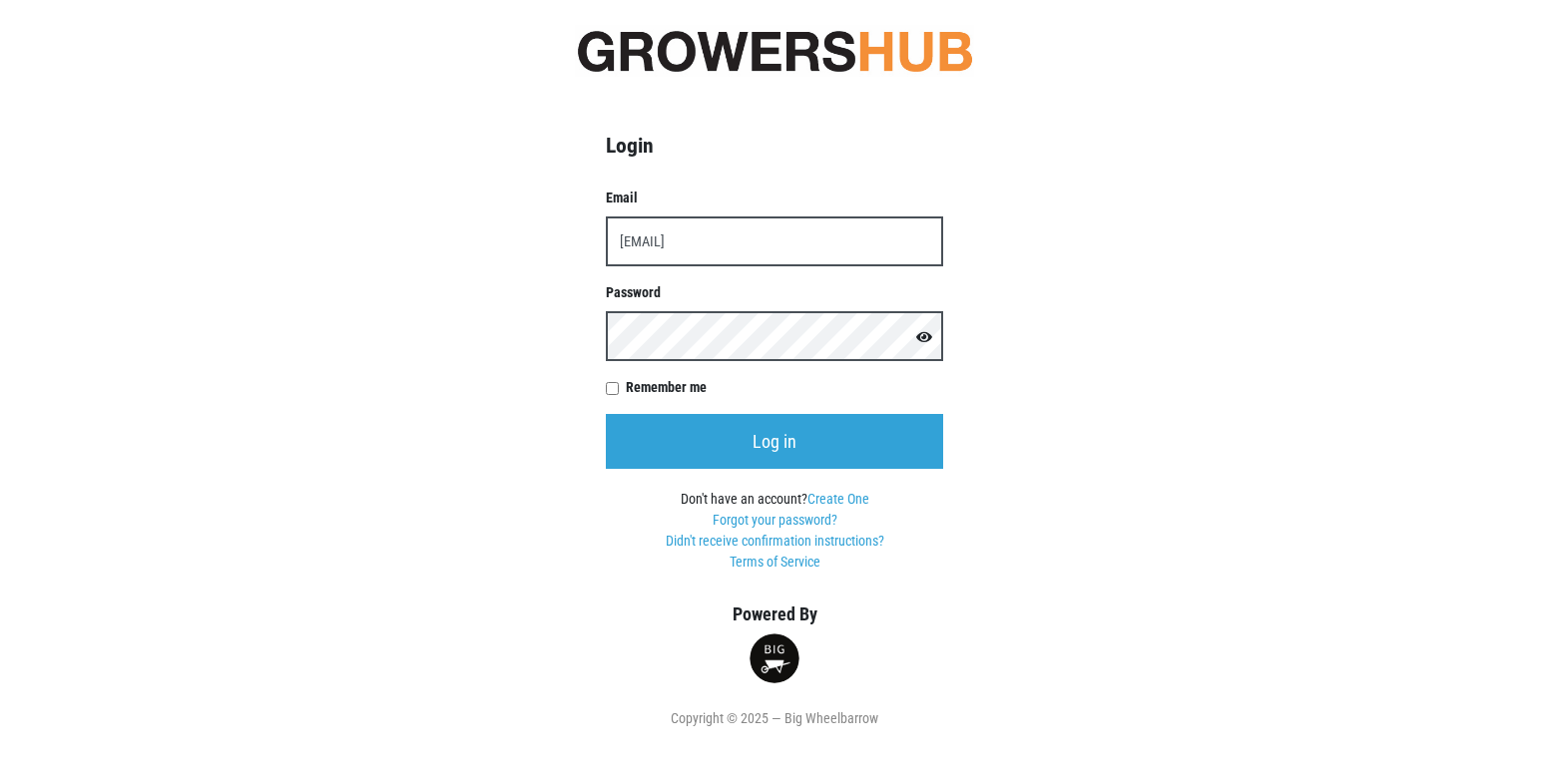 click on "Remember me" at bounding box center (784, 387) 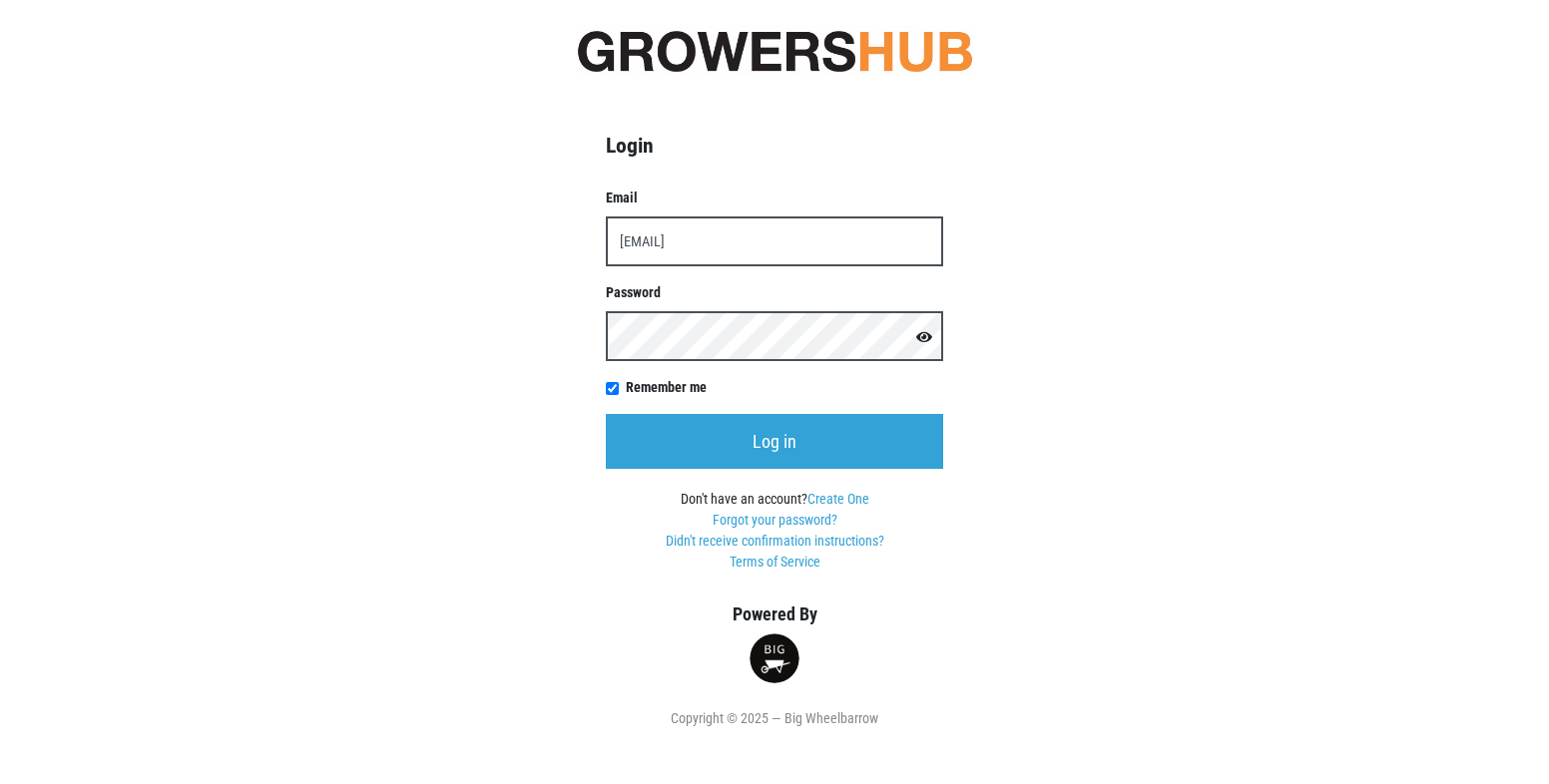 click on "Login
Email jacobpennie@golub.com
Password
Remember me
Log in
Don't have an account?  Create One
Forgot your password?
Didn't receive confirmation instructions?
Terms of Service
Powered By
Copyright © 2025 — Big Wheelbarrow" at bounding box center [774, 364] 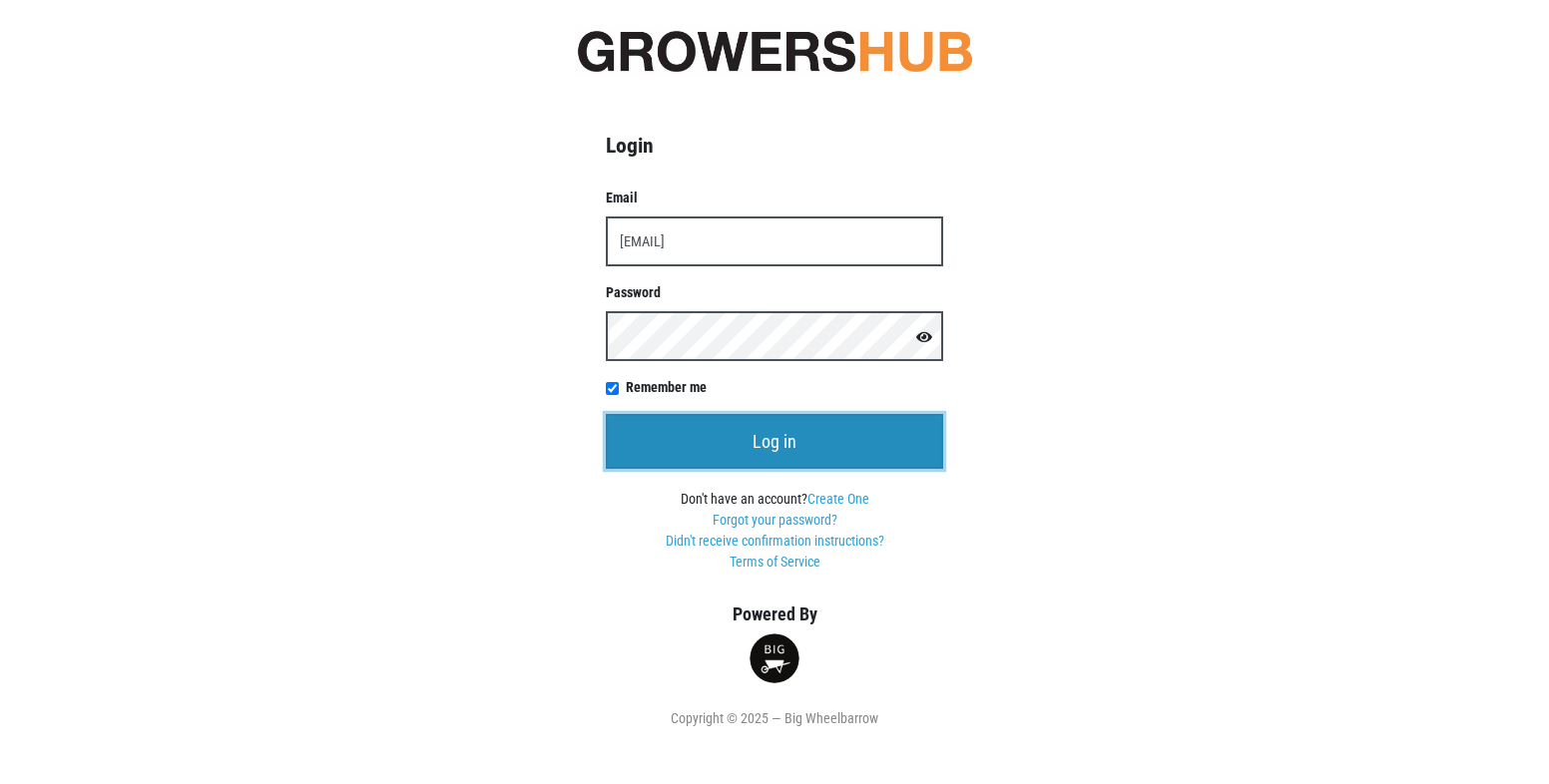 click on "Log in" at bounding box center [774, 441] 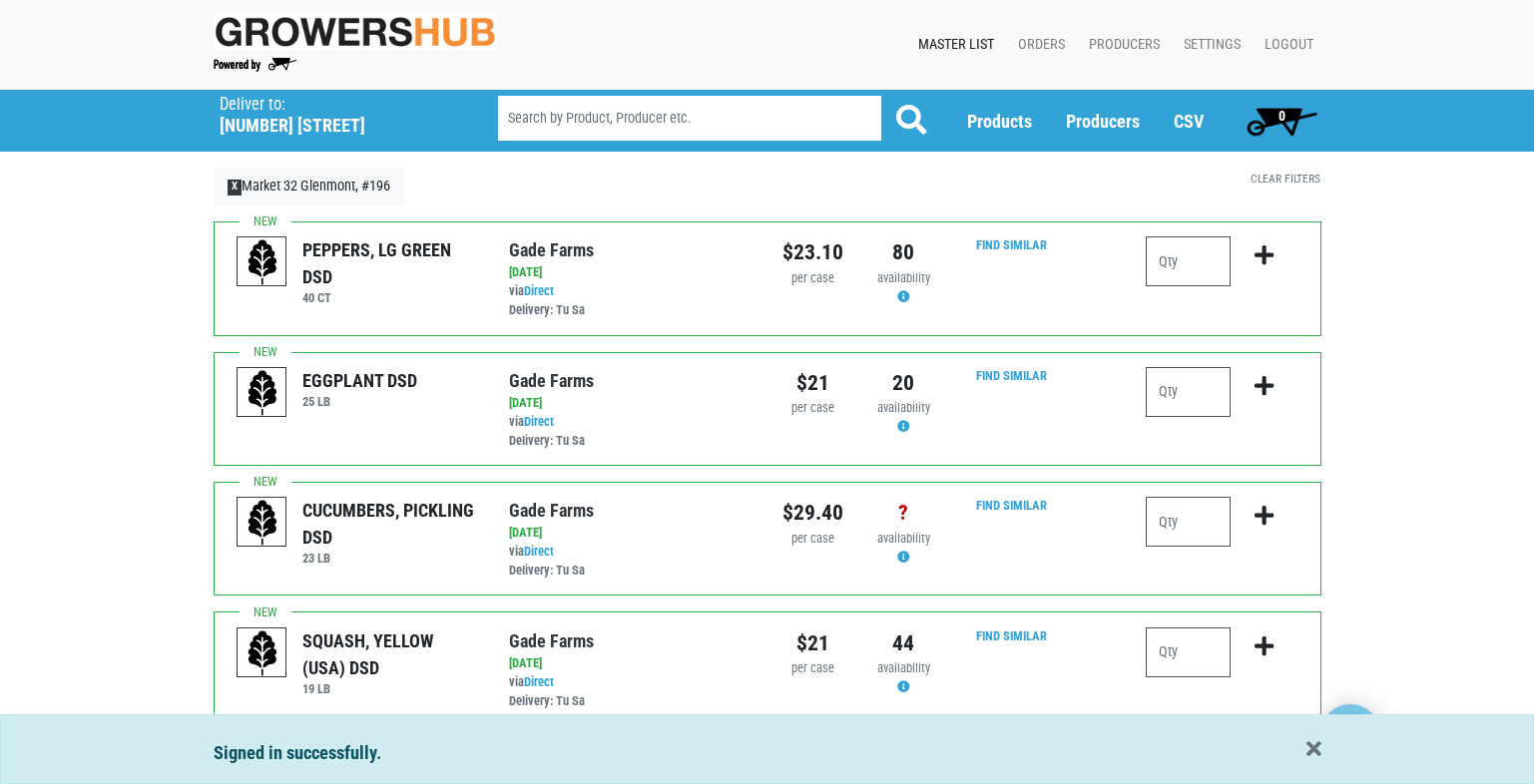 scroll, scrollTop: 0, scrollLeft: 0, axis: both 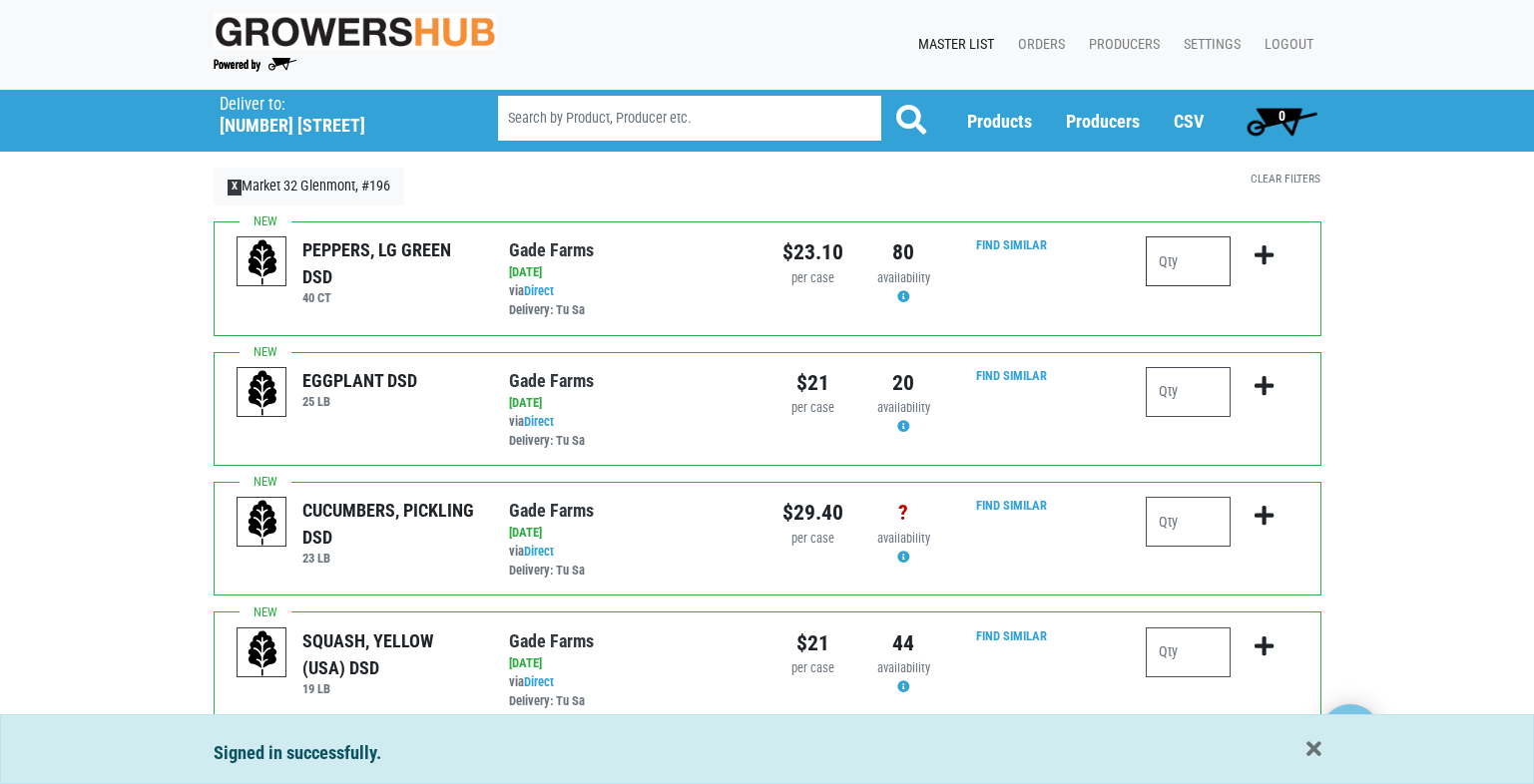 click at bounding box center [1188, 261] 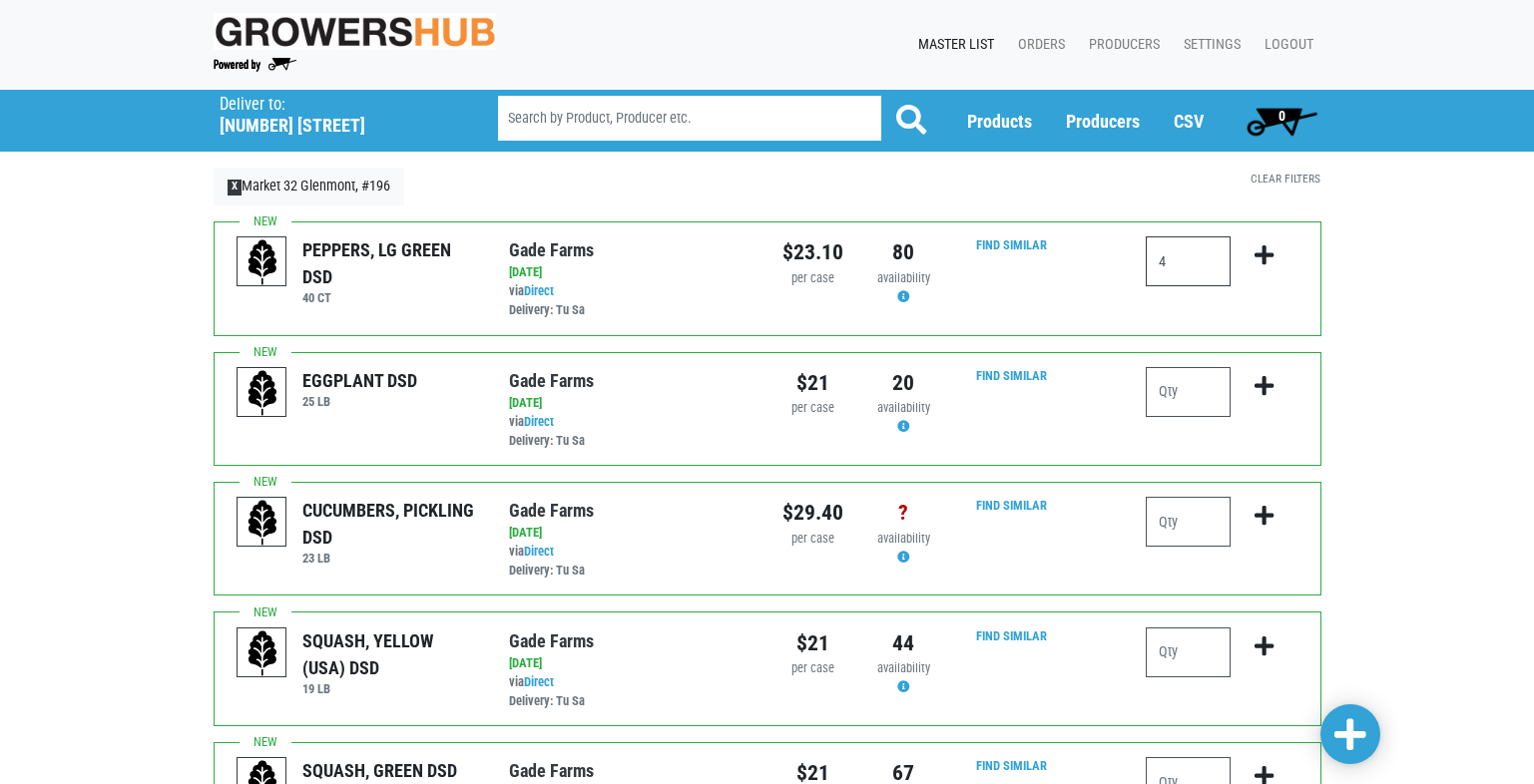 type on "4" 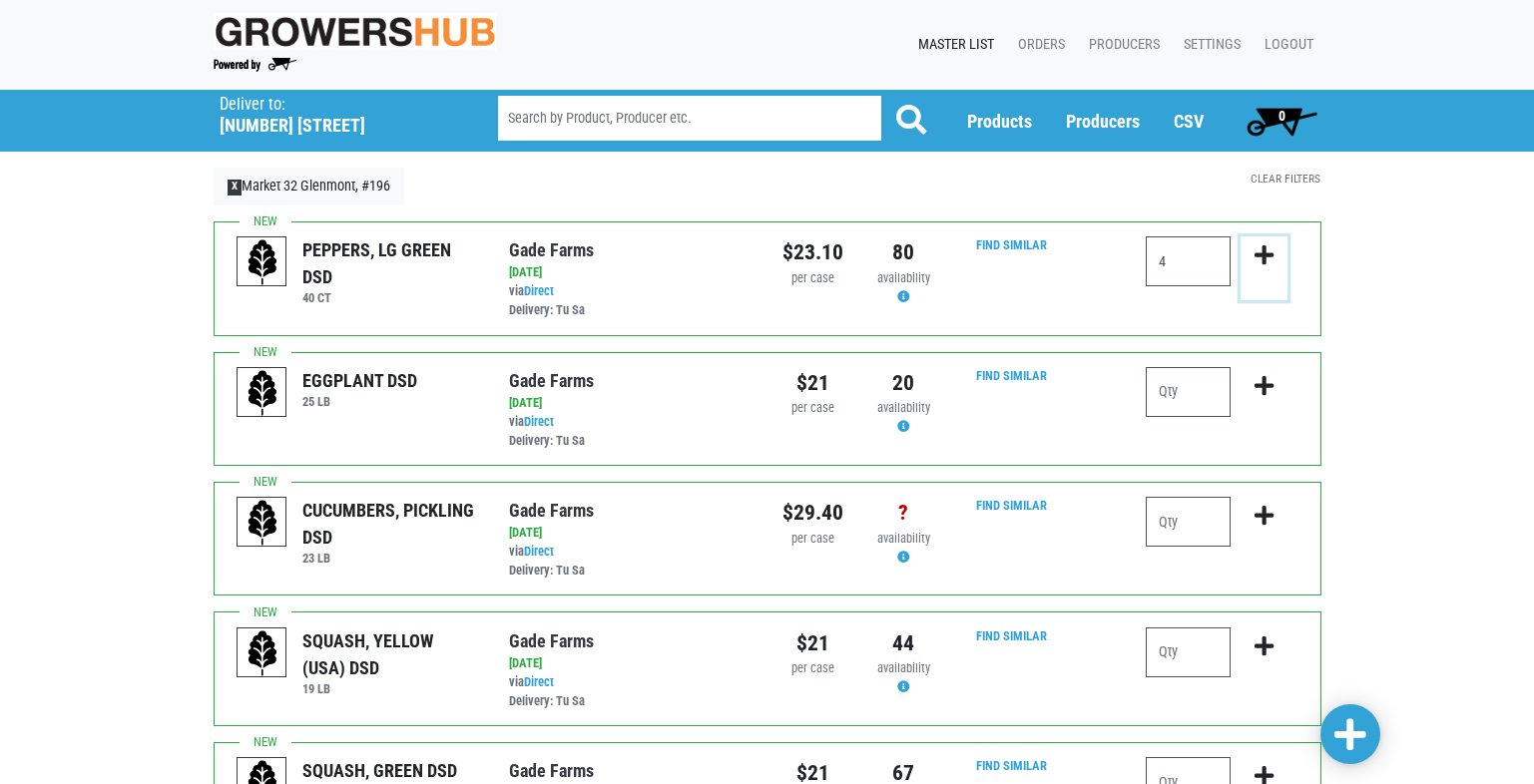 type 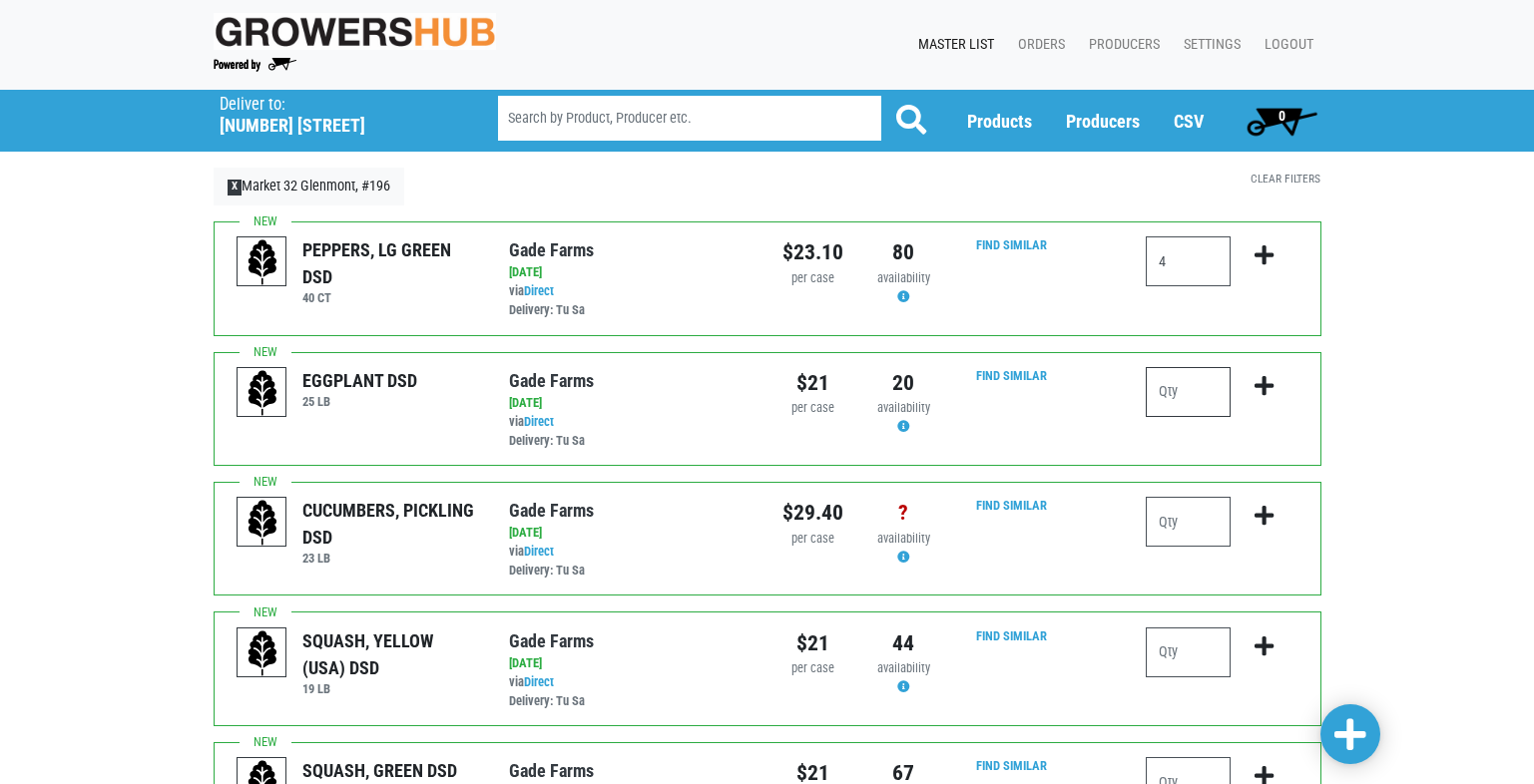 click at bounding box center [1188, 392] 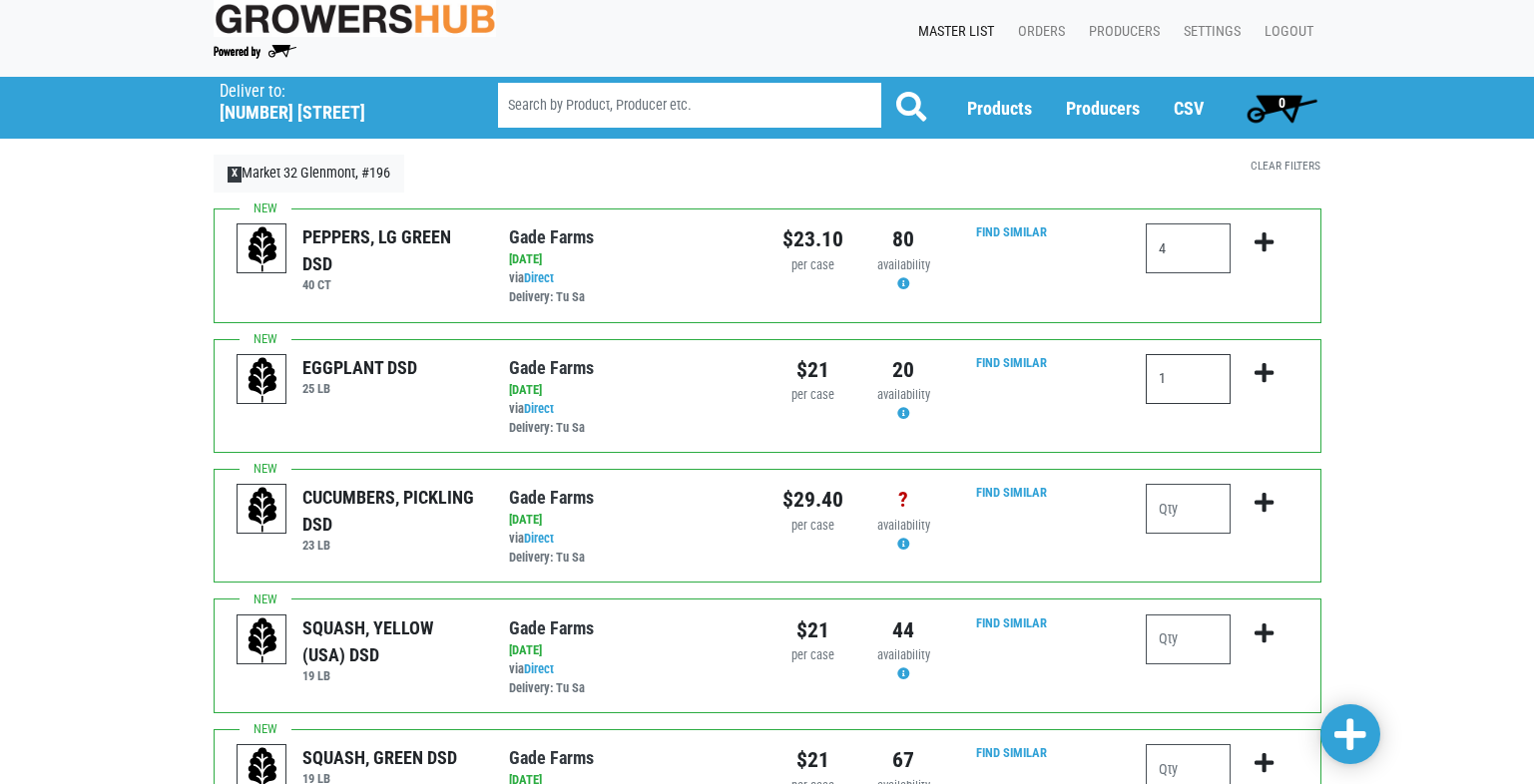 scroll, scrollTop: 100, scrollLeft: 0, axis: vertical 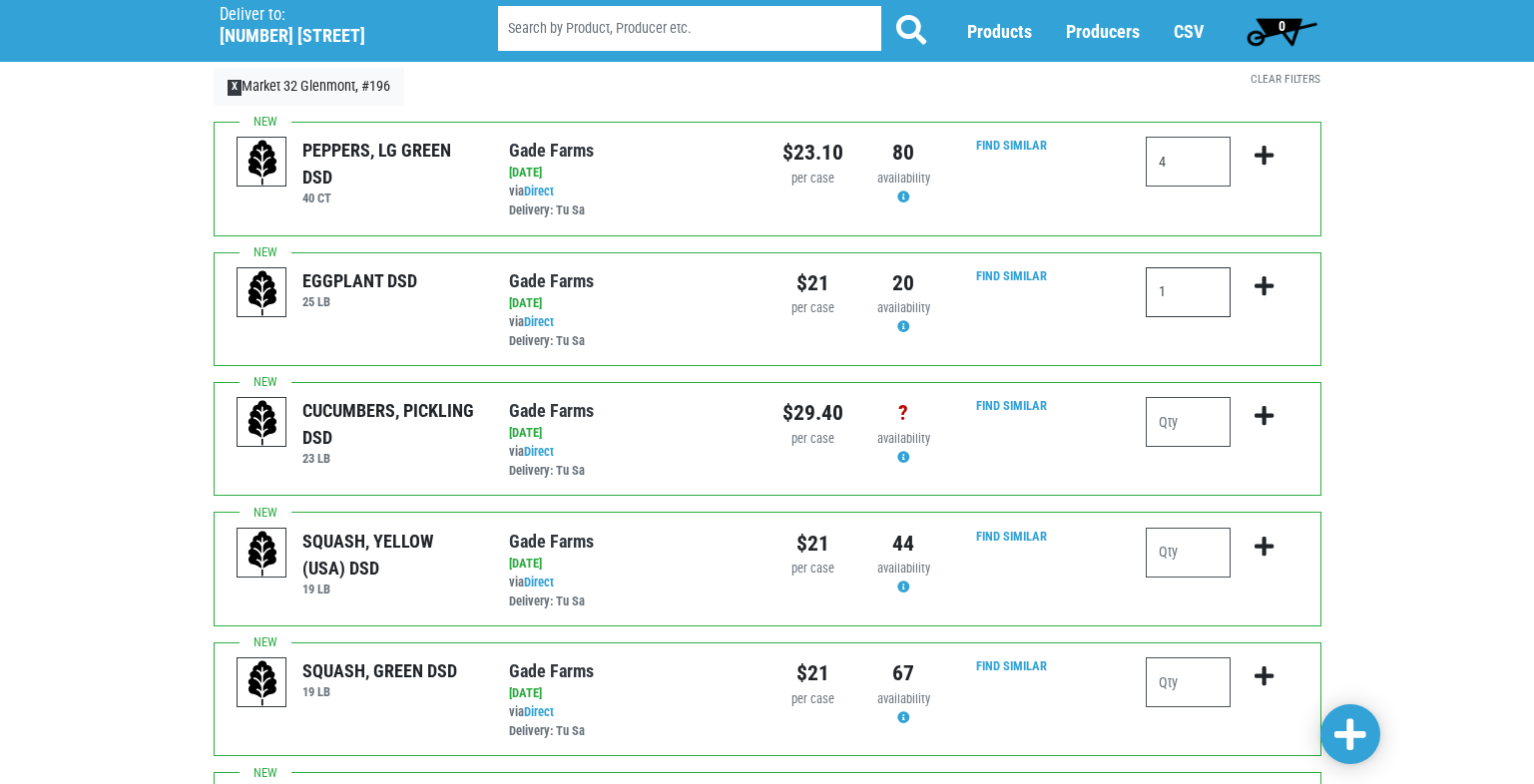 type on "1" 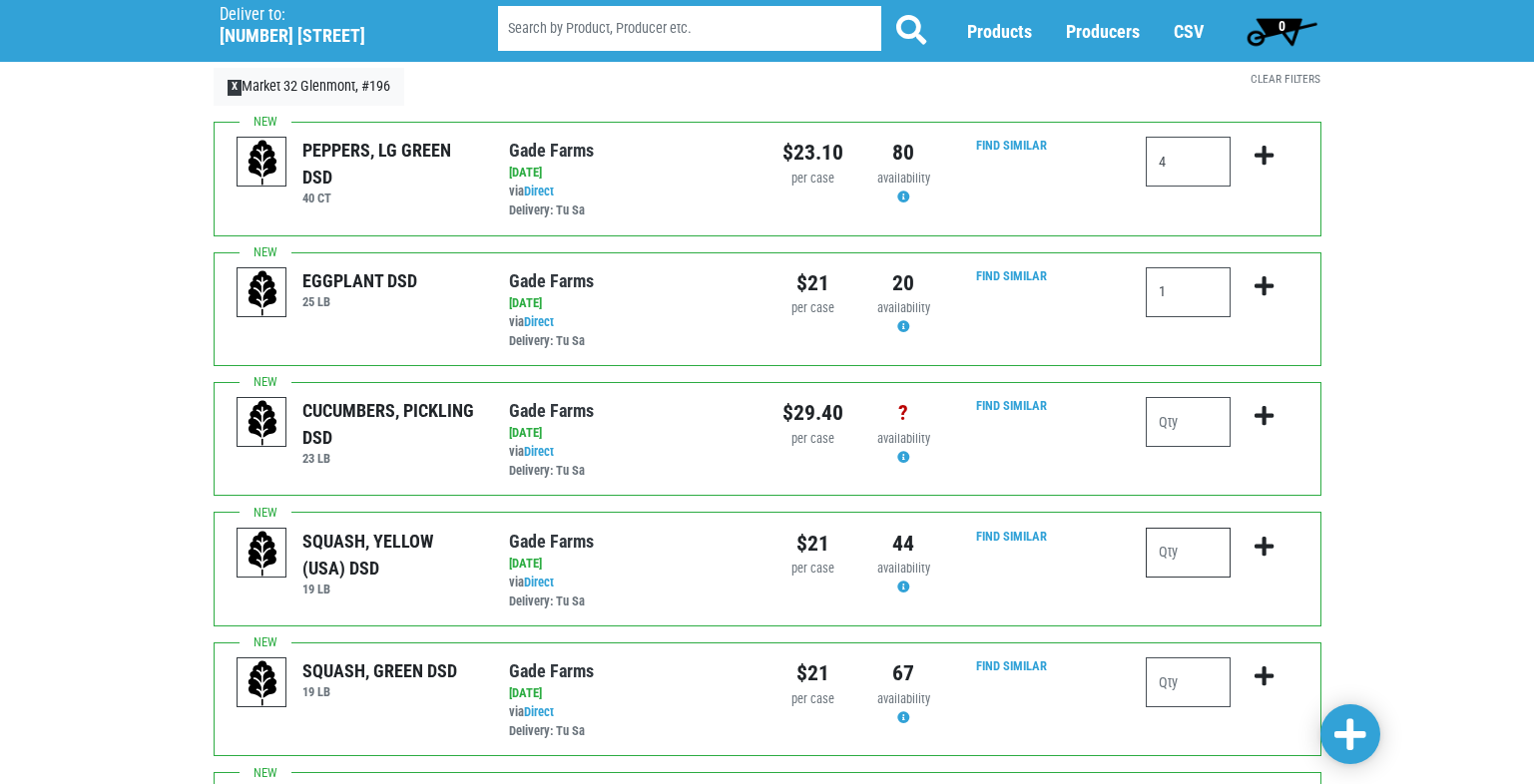 click at bounding box center [1188, 553] 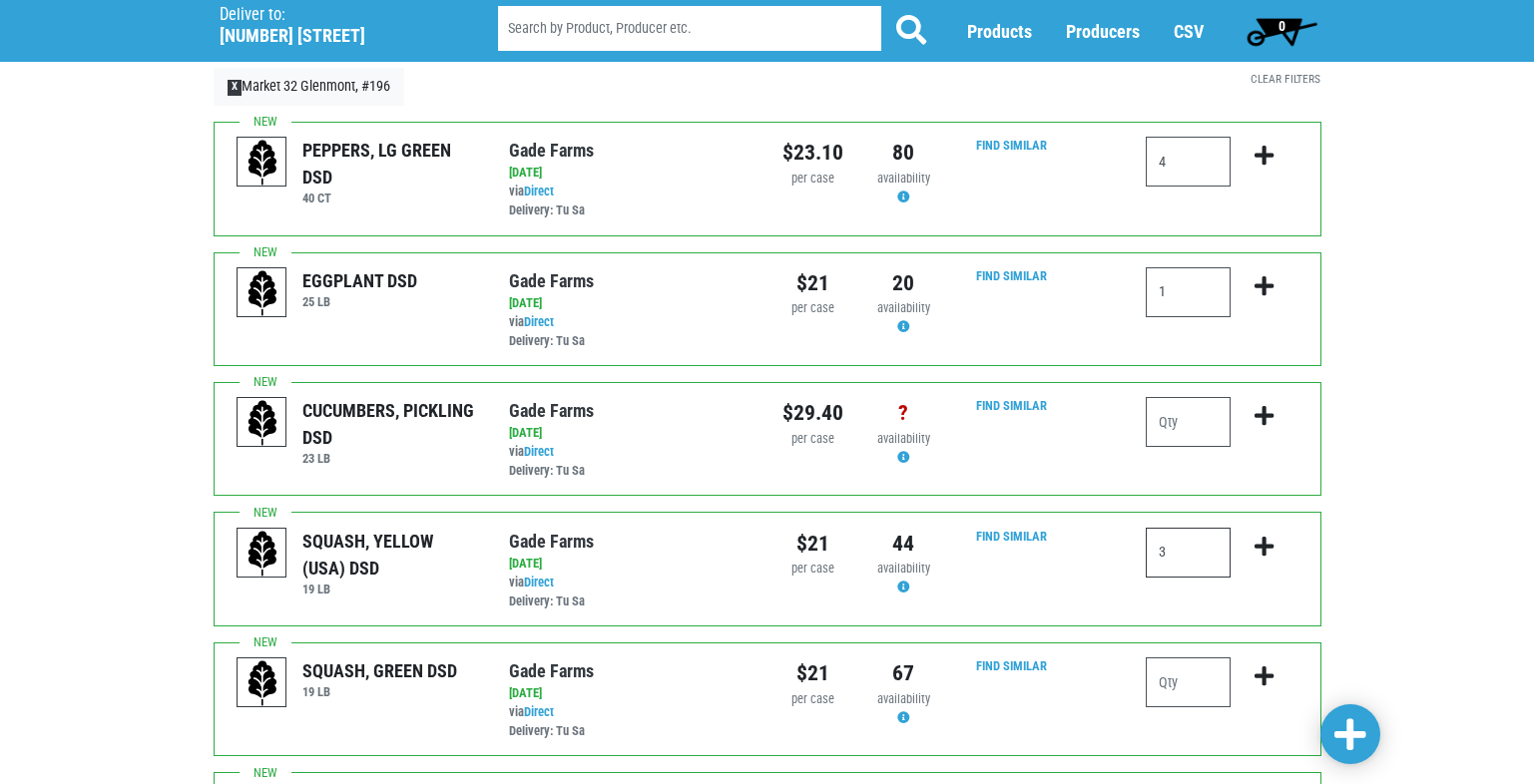 type on "3" 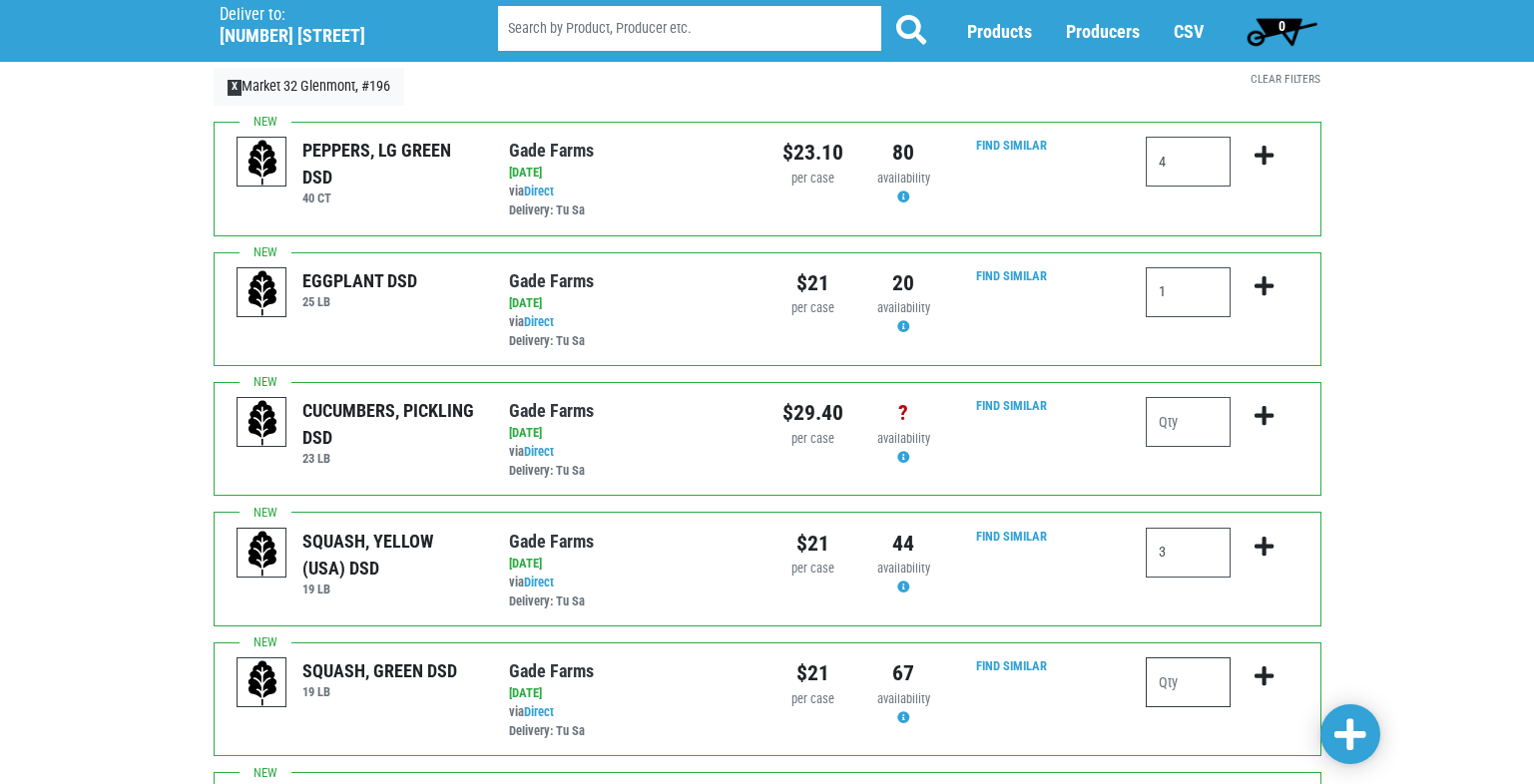 click at bounding box center (1188, 682) 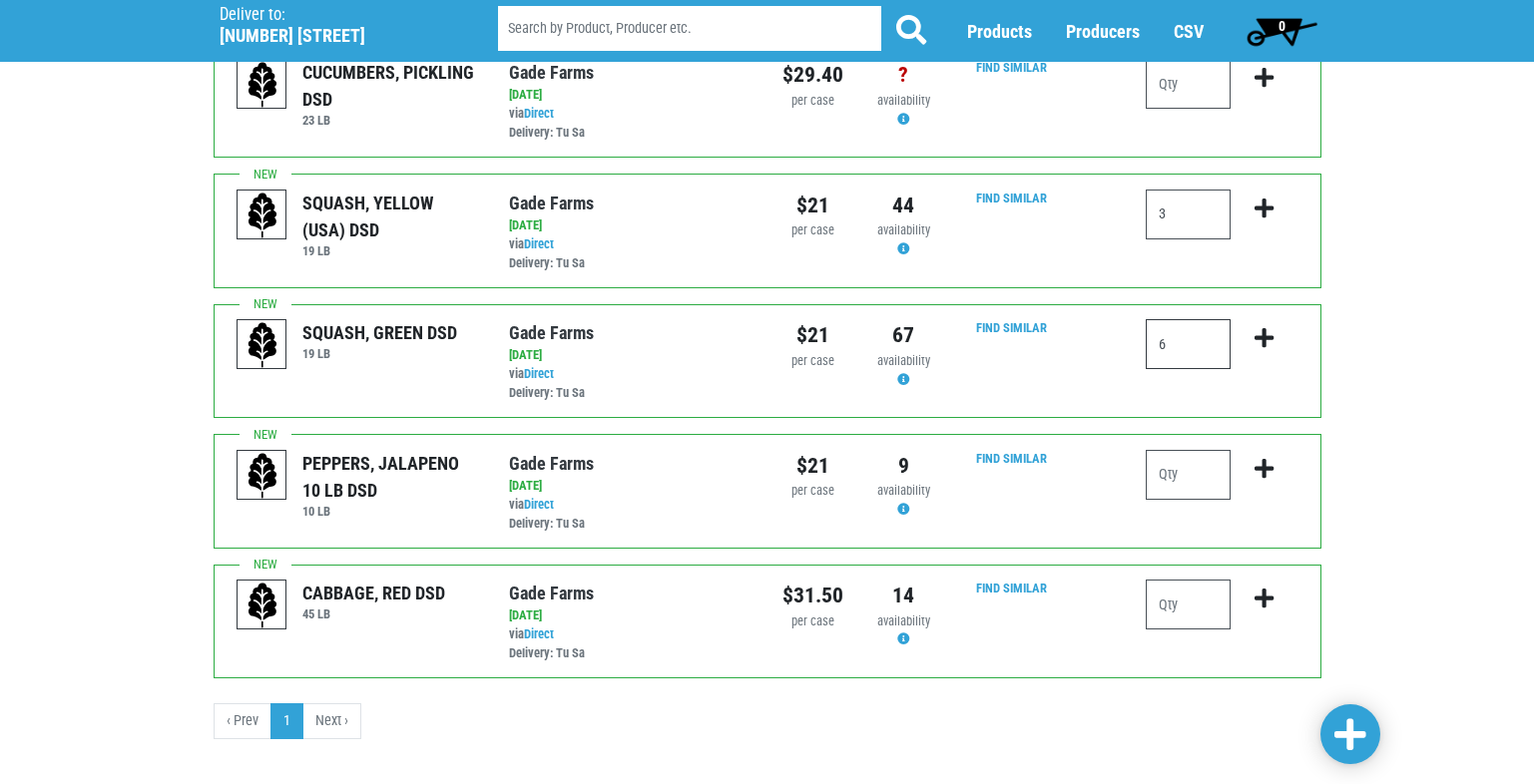 scroll, scrollTop: 459, scrollLeft: 0, axis: vertical 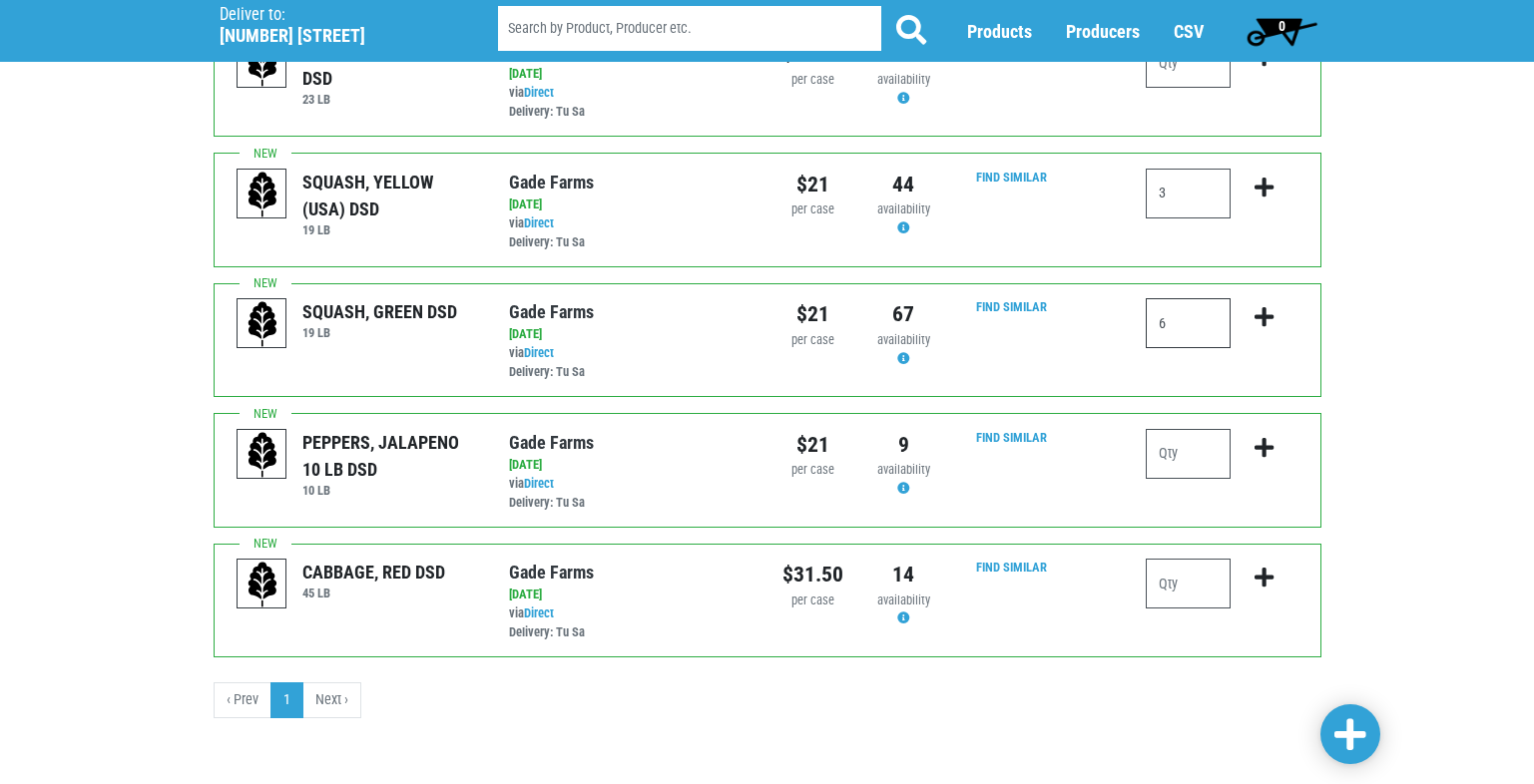 type on "6" 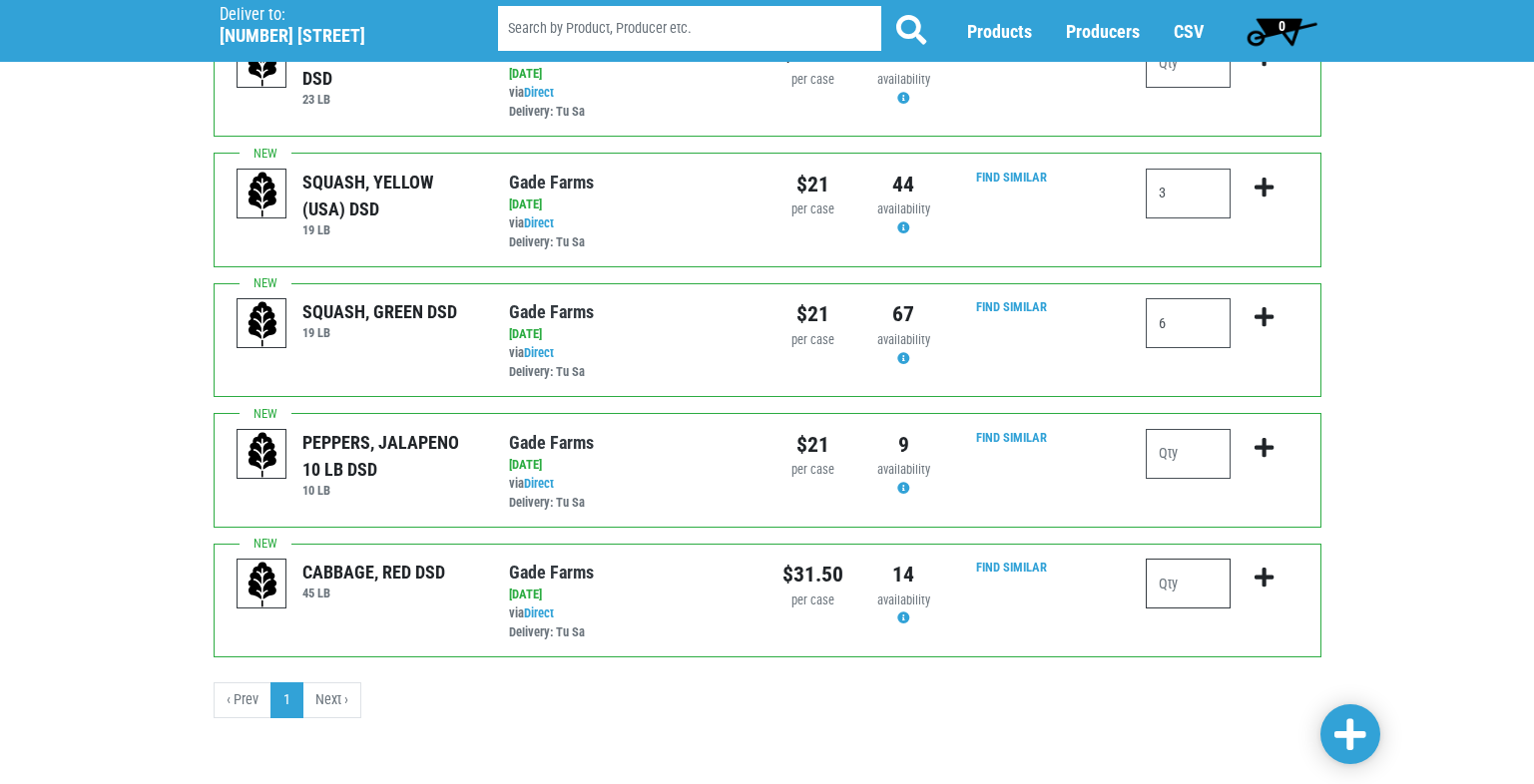 click at bounding box center (1188, 584) 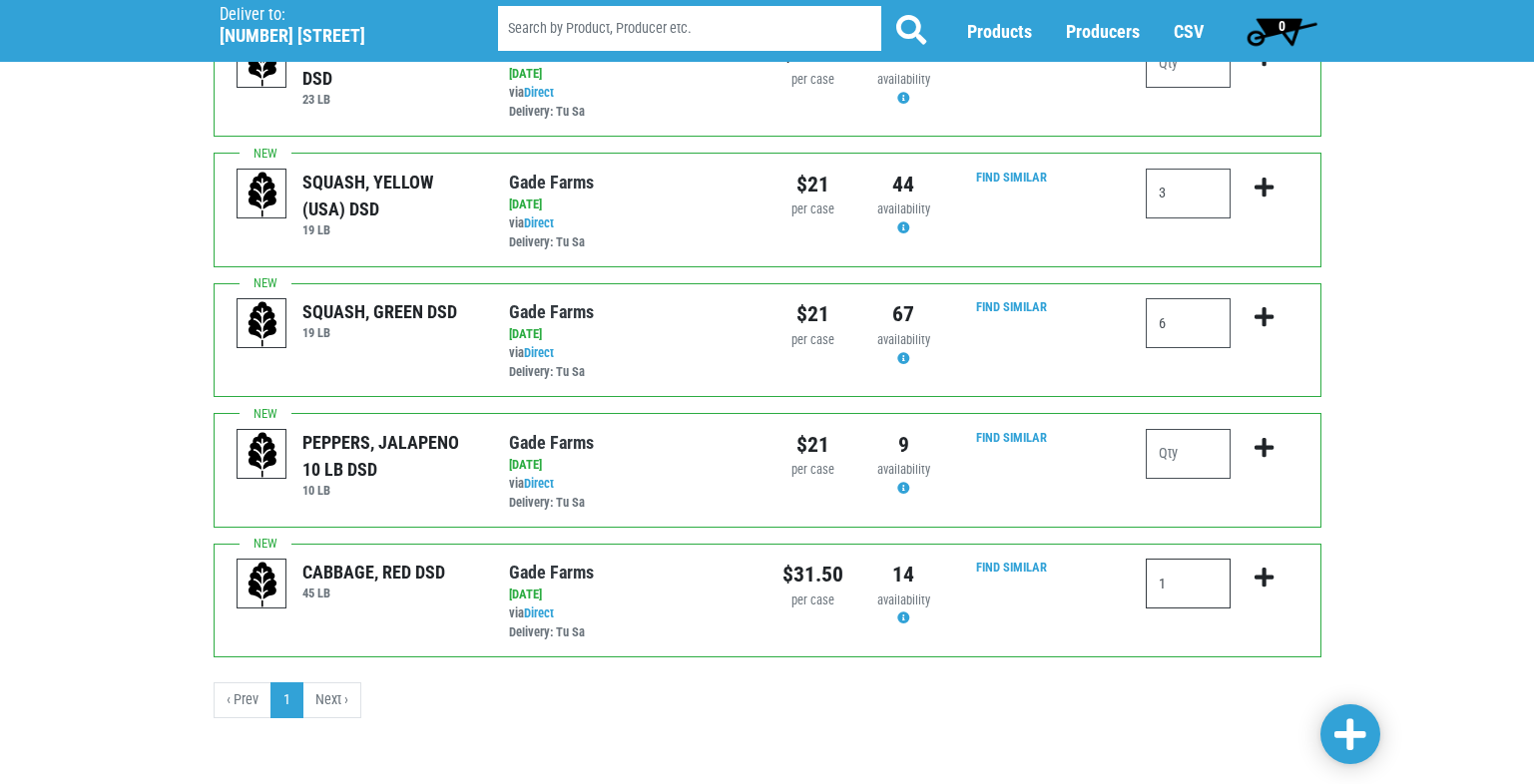 type on "1" 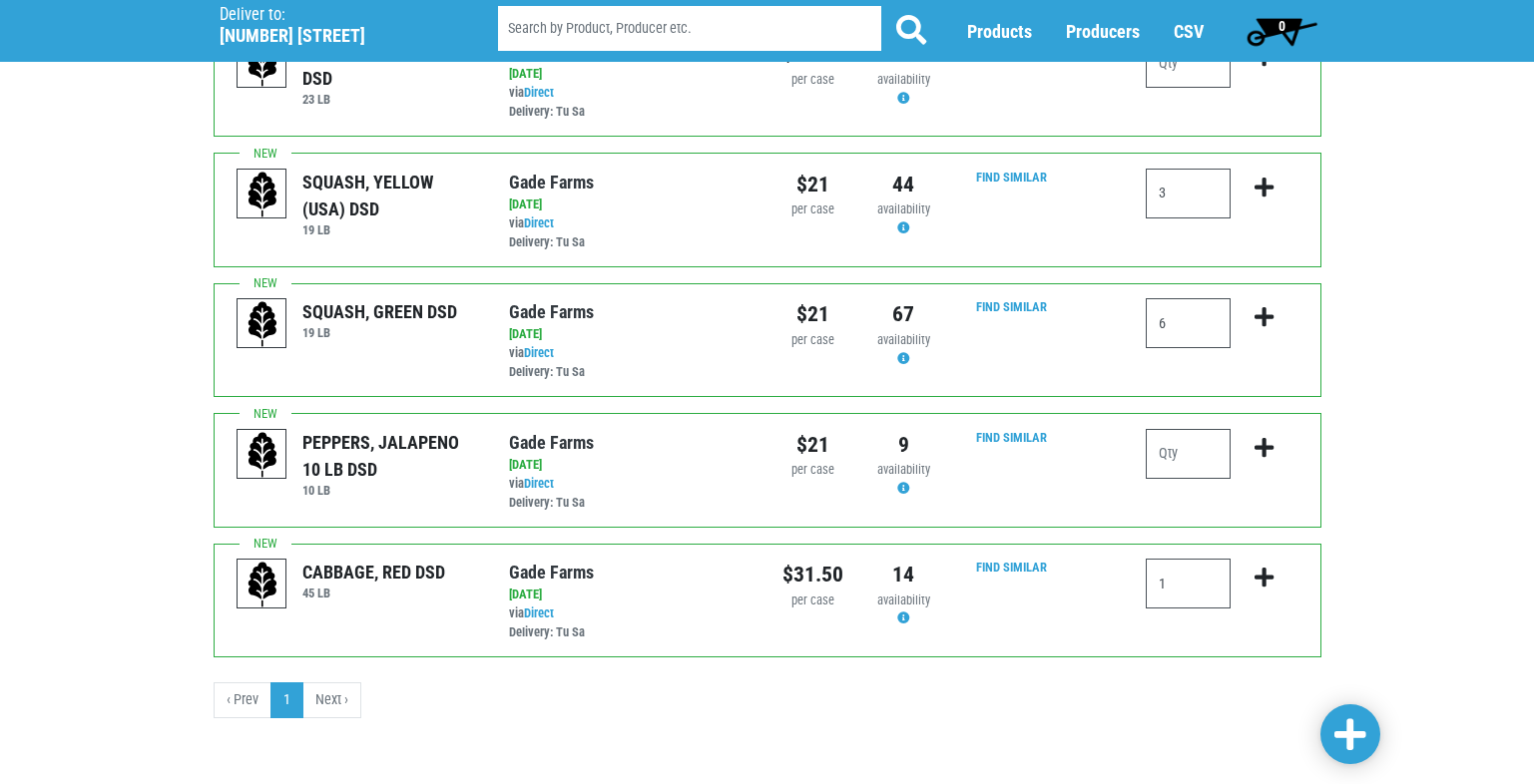 click on "[DATE]" at bounding box center (630, 594) 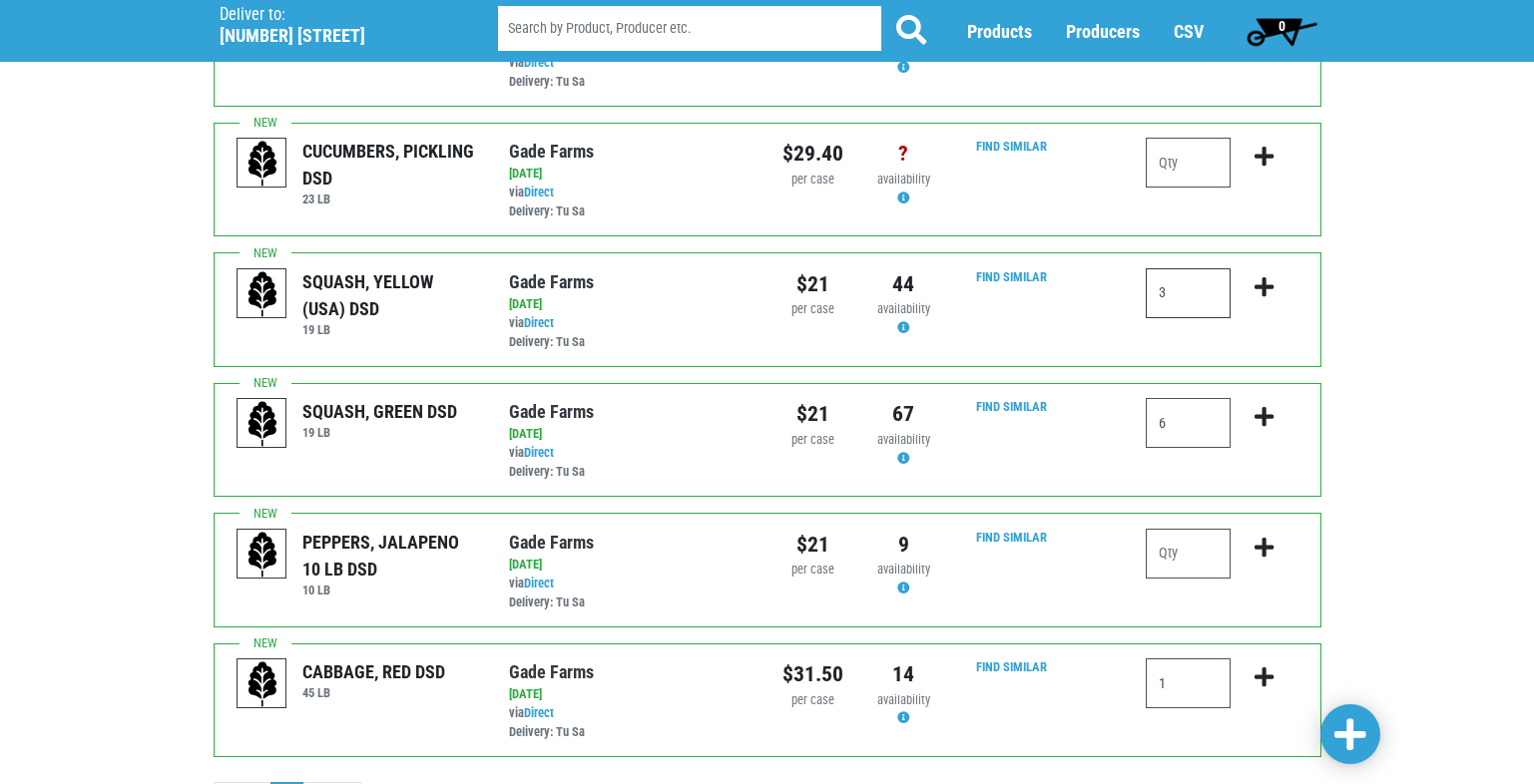 drag, startPoint x: 1194, startPoint y: 289, endPoint x: 1152, endPoint y: 295, distance: 42.426407 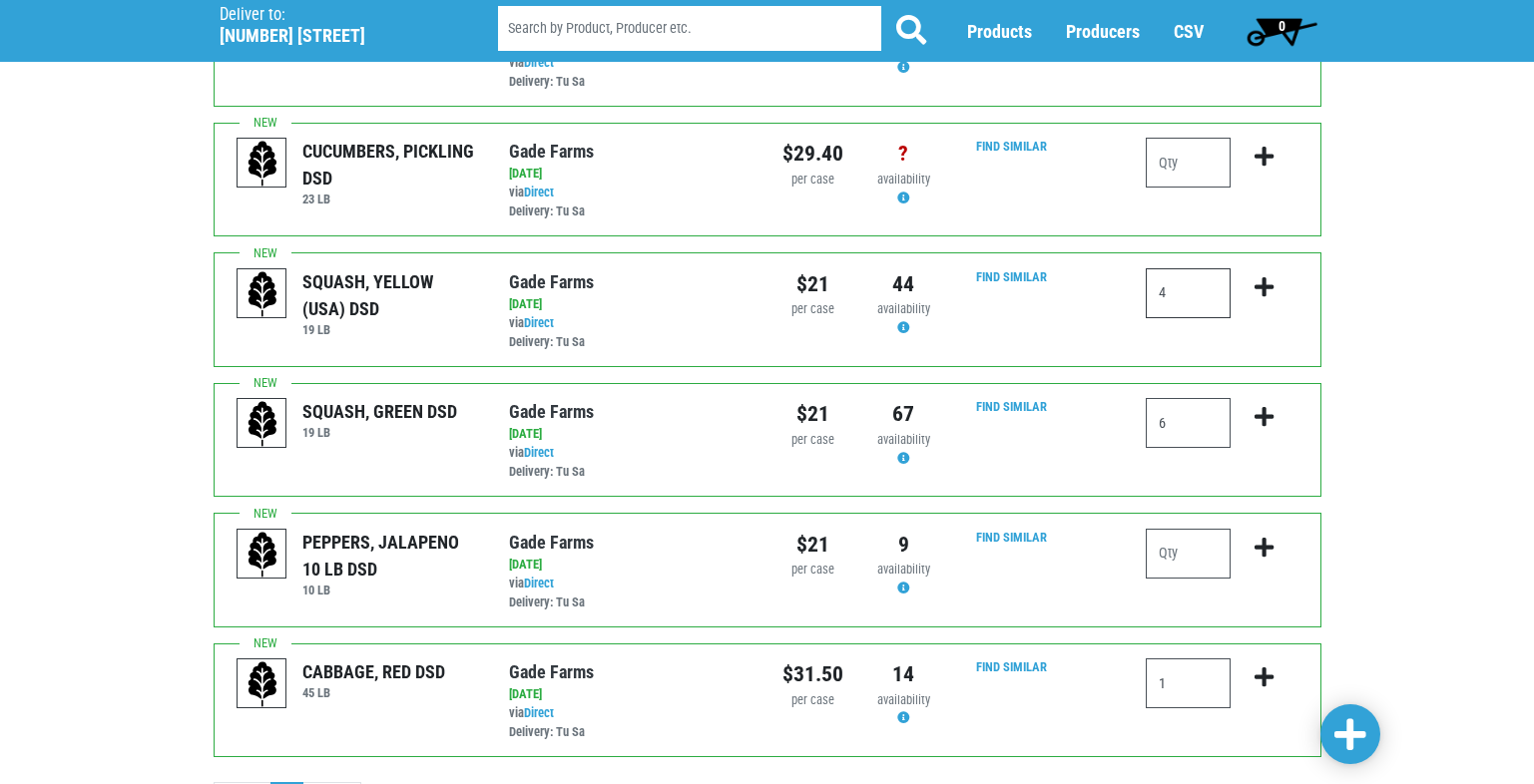 type on "4" 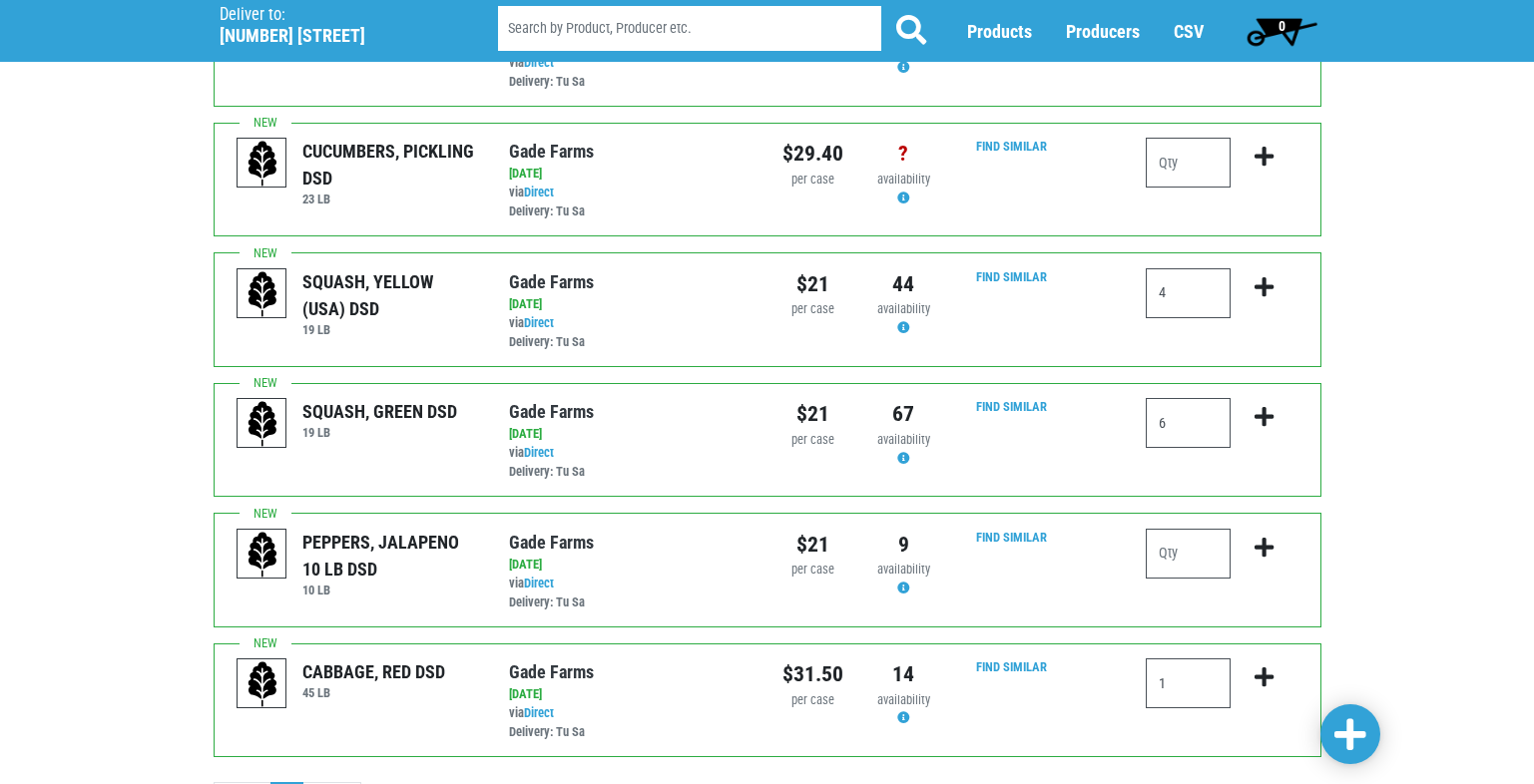 click on "Find Similar" at bounding box center [1040, 440] 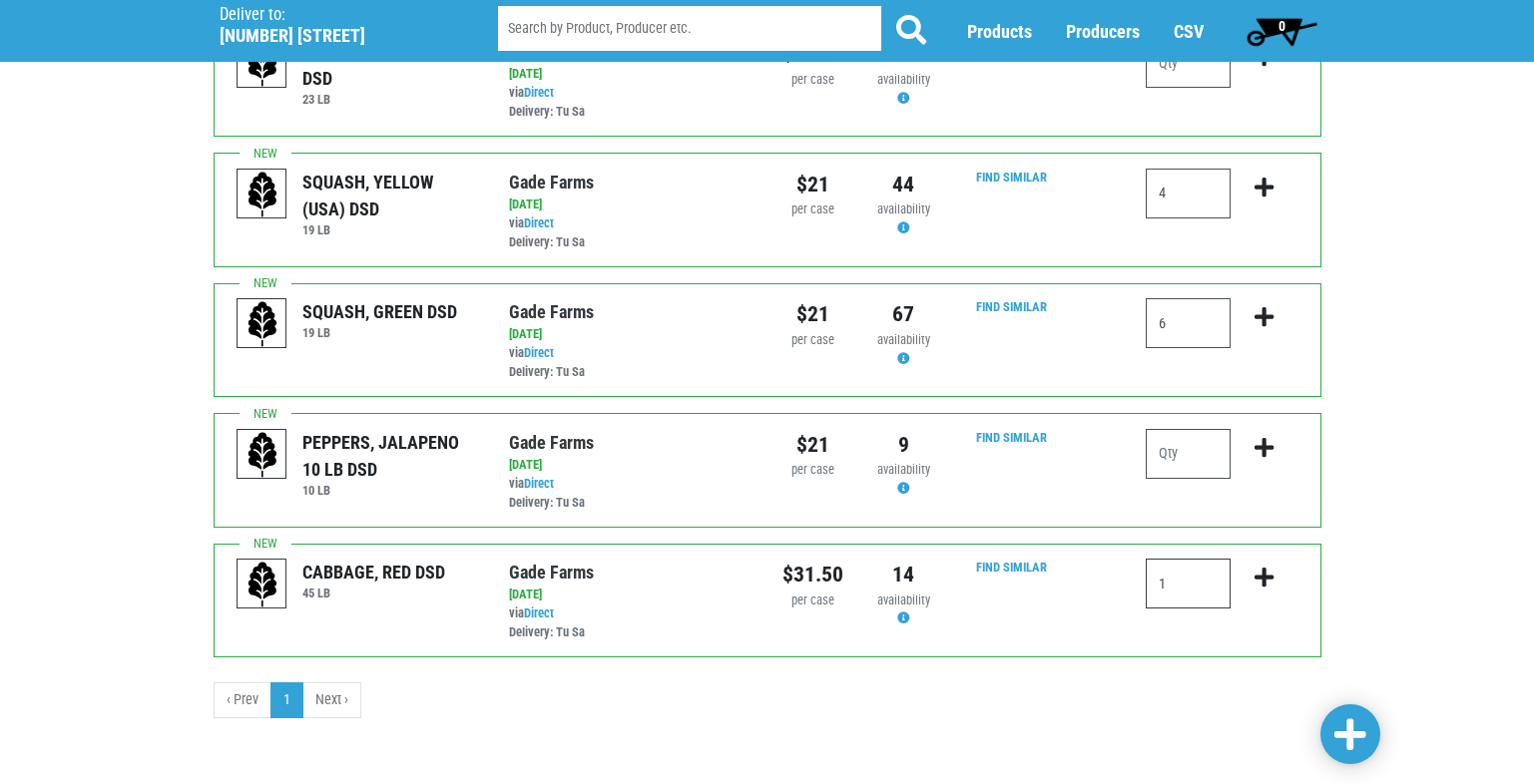 drag, startPoint x: 1206, startPoint y: 590, endPoint x: 1130, endPoint y: 587, distance: 76.059187 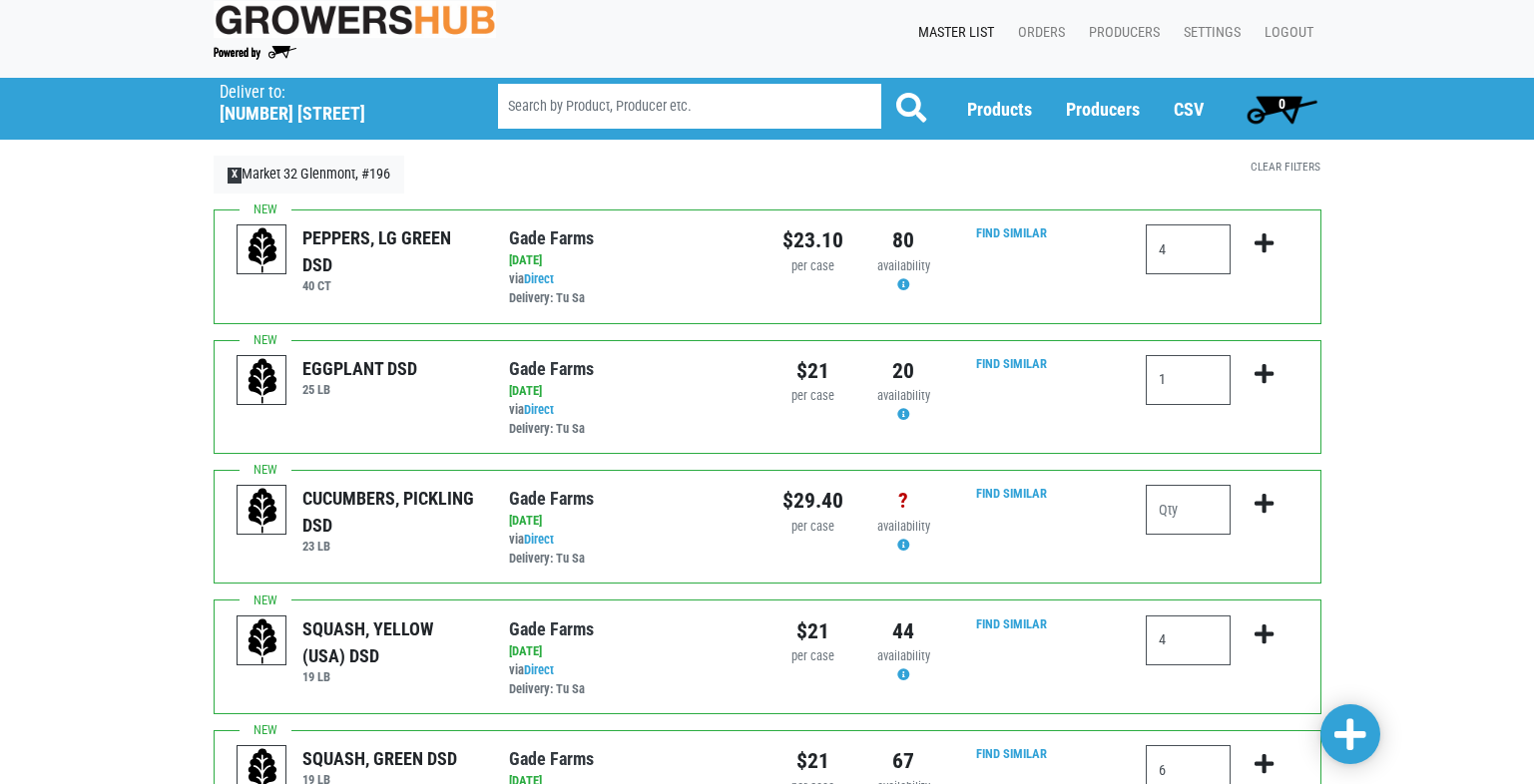 scroll, scrollTop: 0, scrollLeft: 0, axis: both 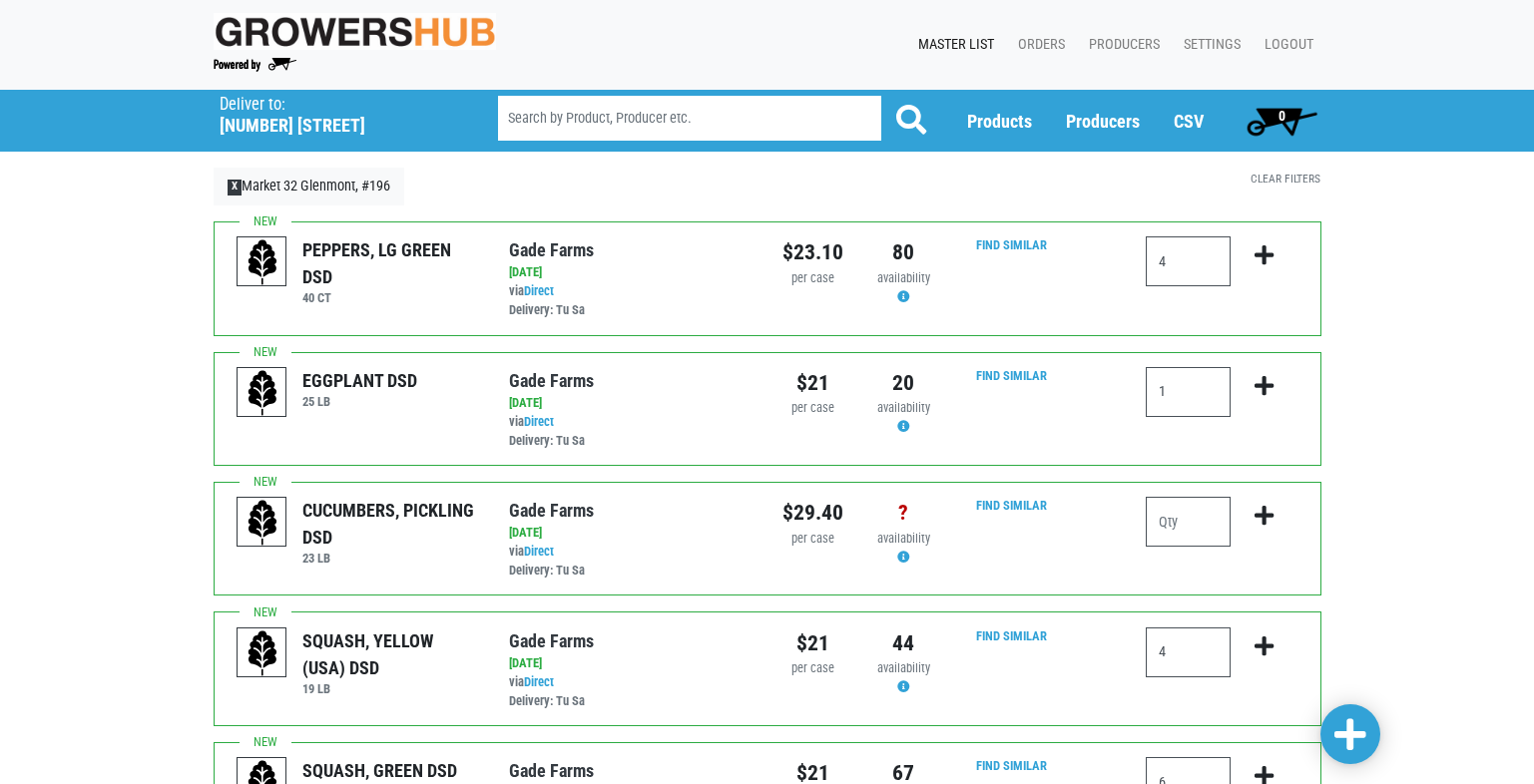 type on "0" 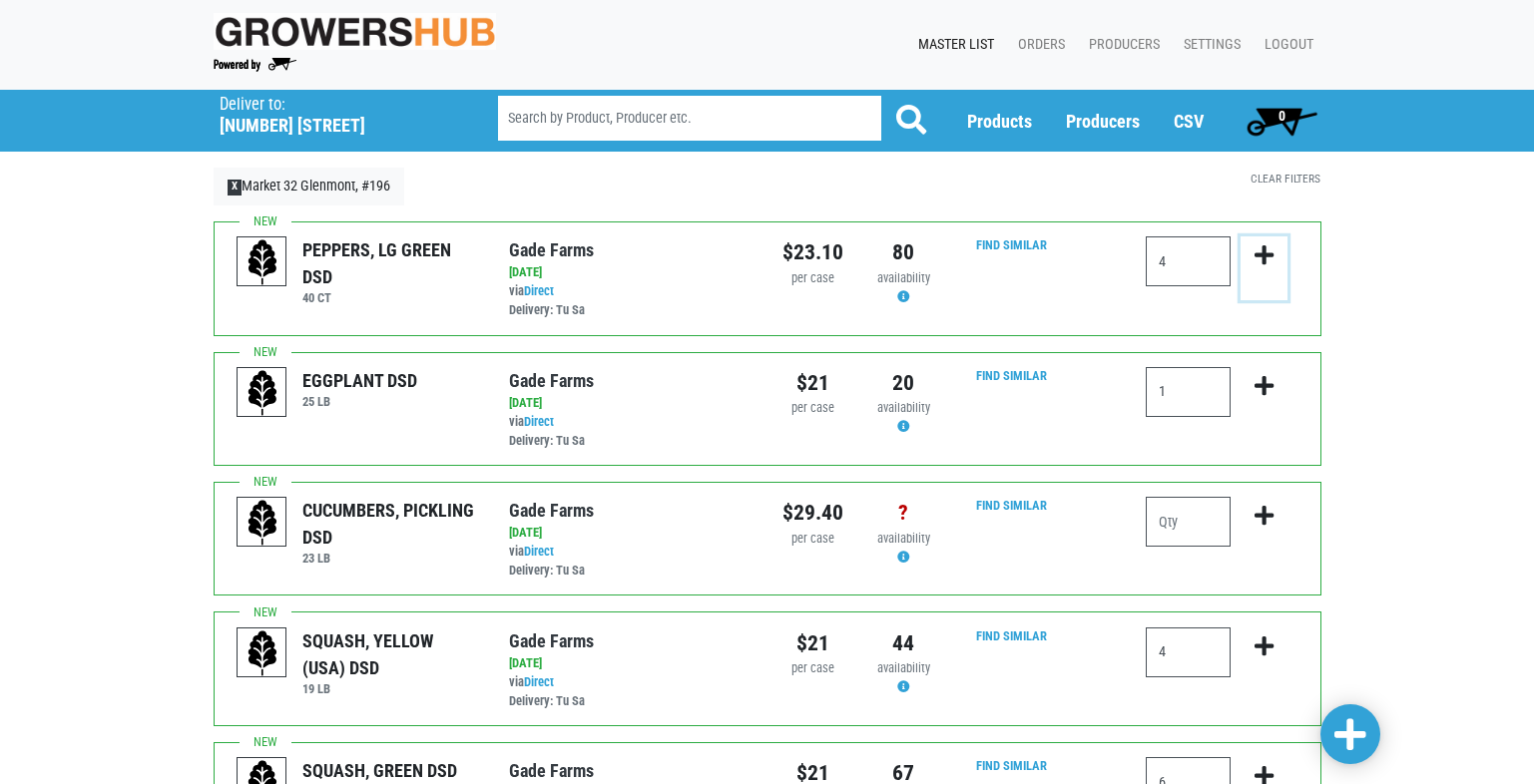 click at bounding box center (1264, 255) 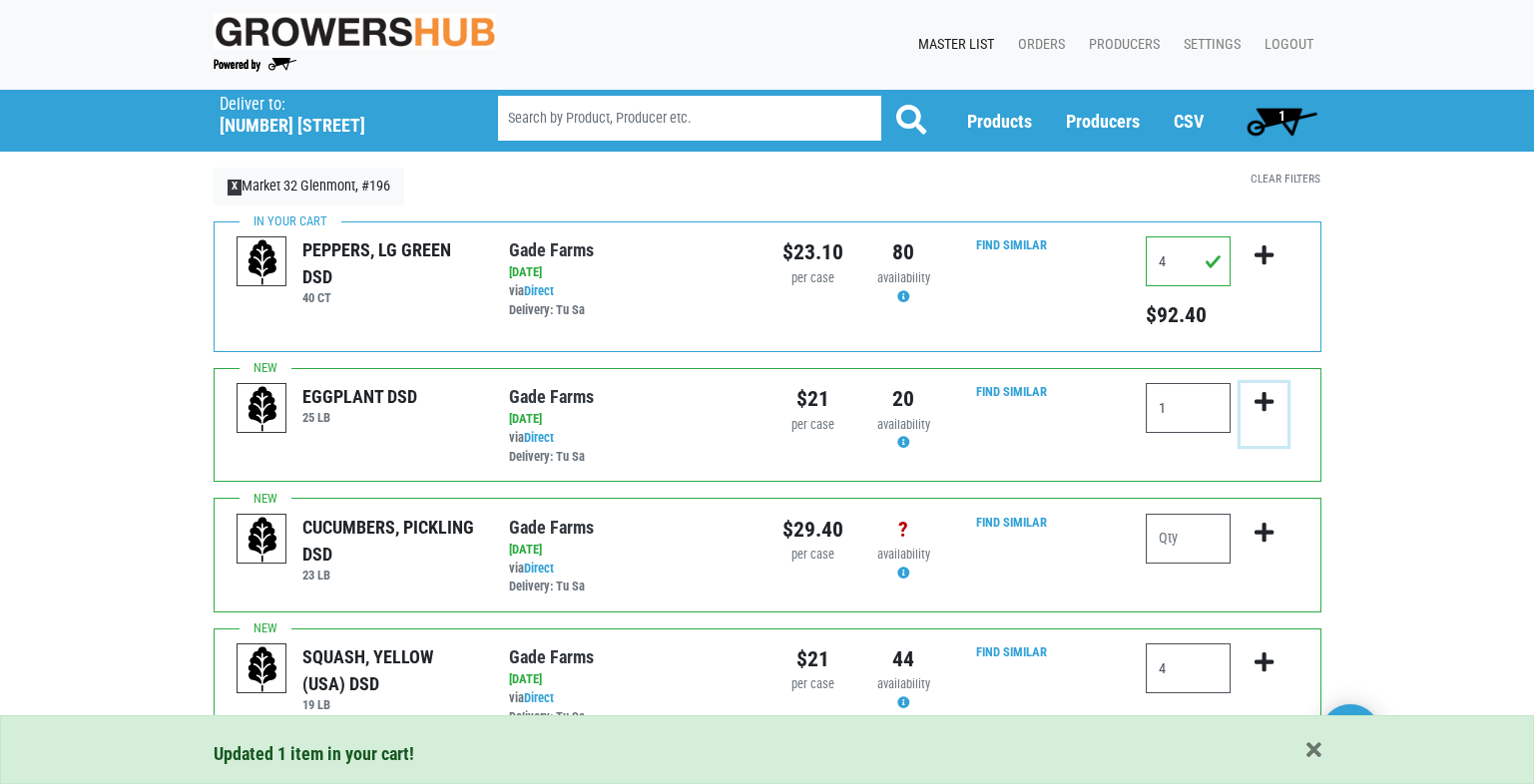 click at bounding box center [1264, 402] 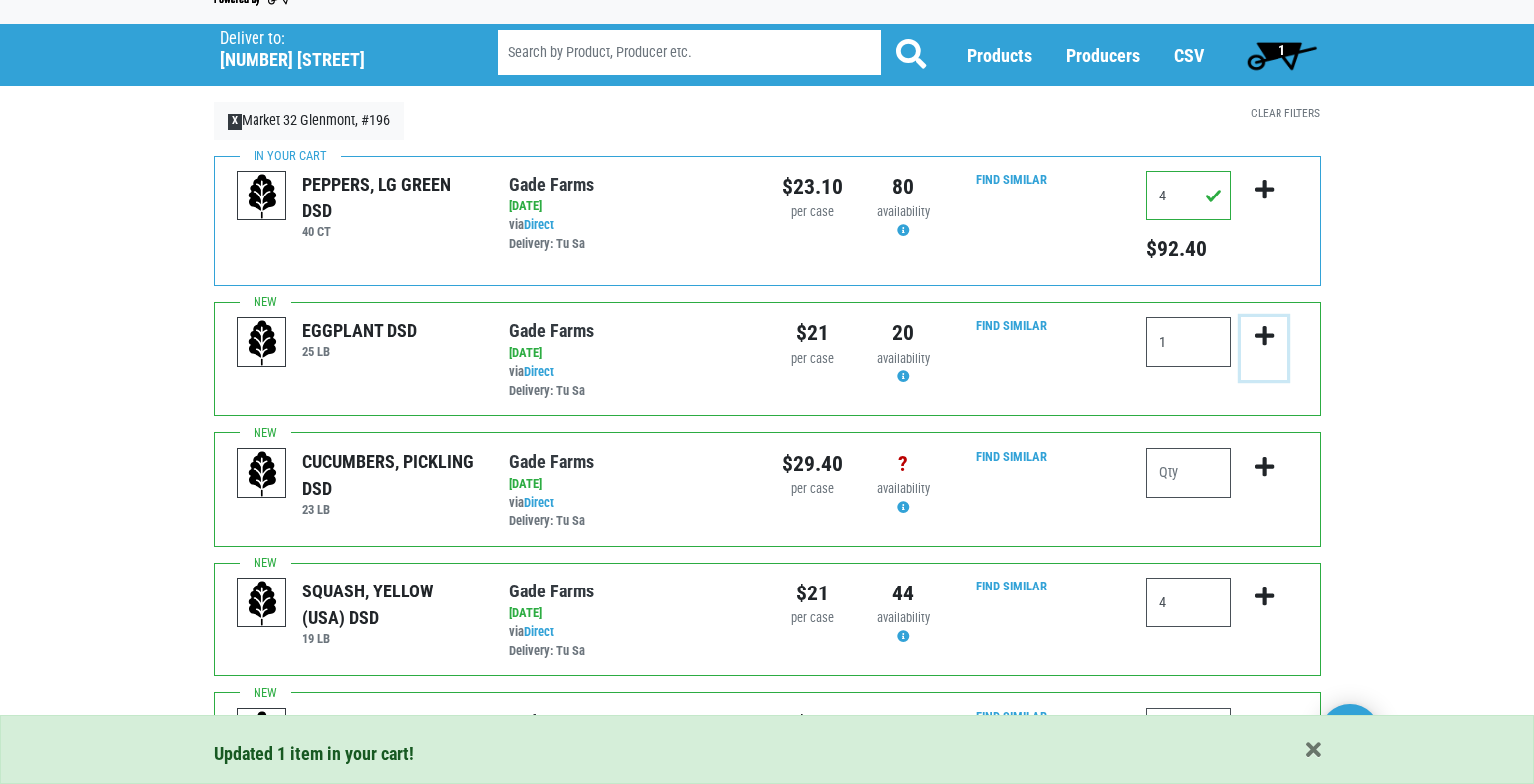 scroll, scrollTop: 100, scrollLeft: 0, axis: vertical 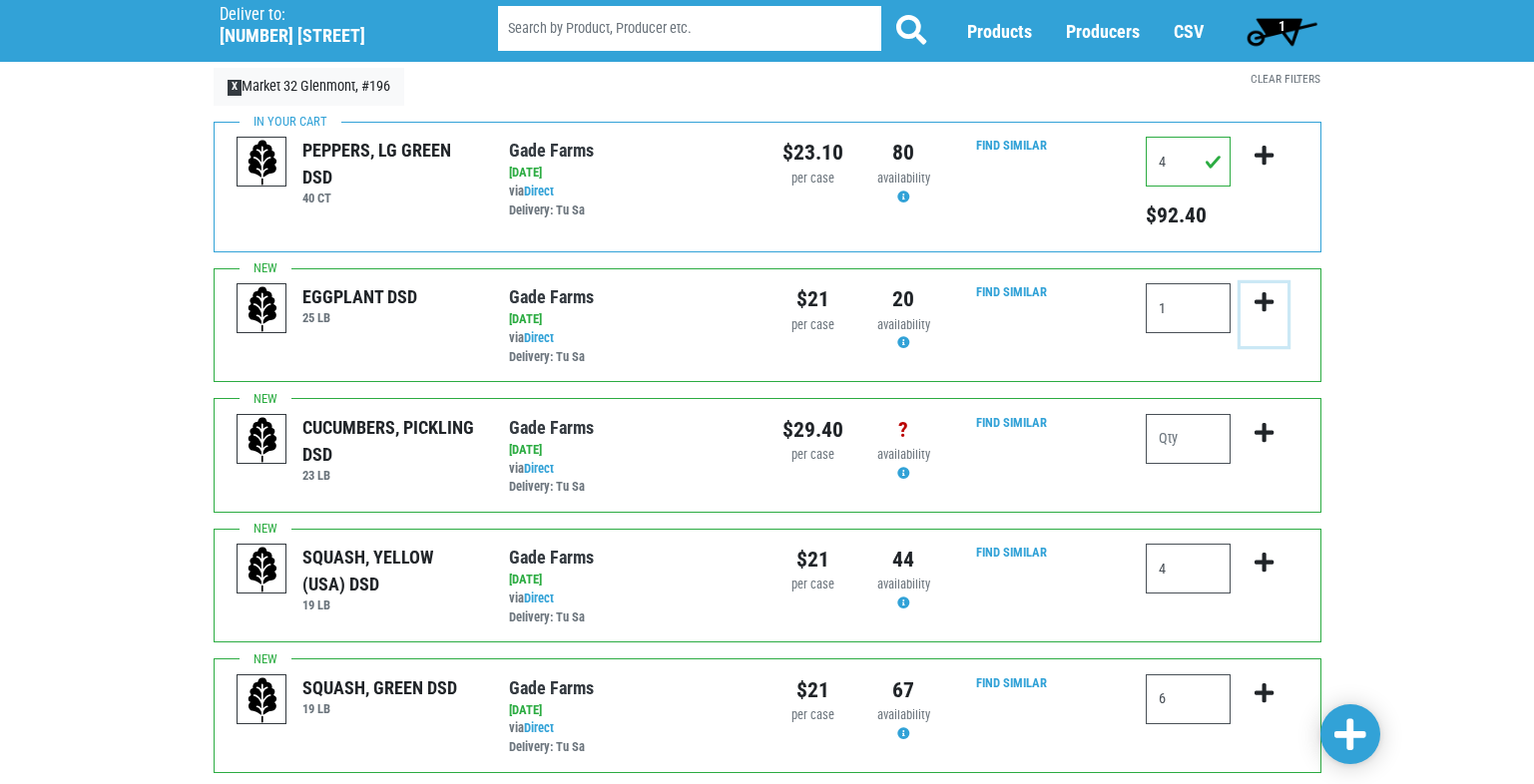 click at bounding box center [1264, 302] 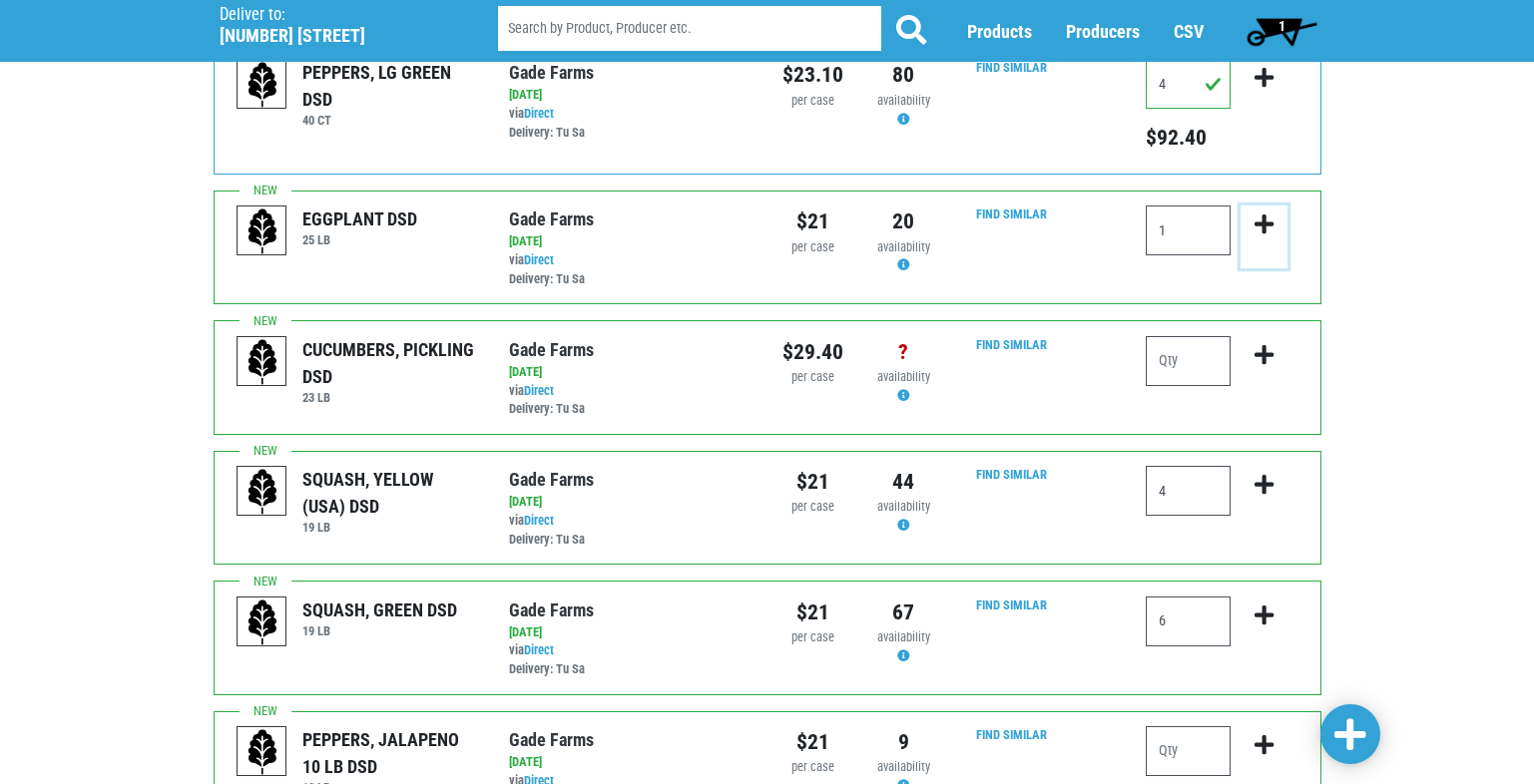 scroll, scrollTop: 199, scrollLeft: 0, axis: vertical 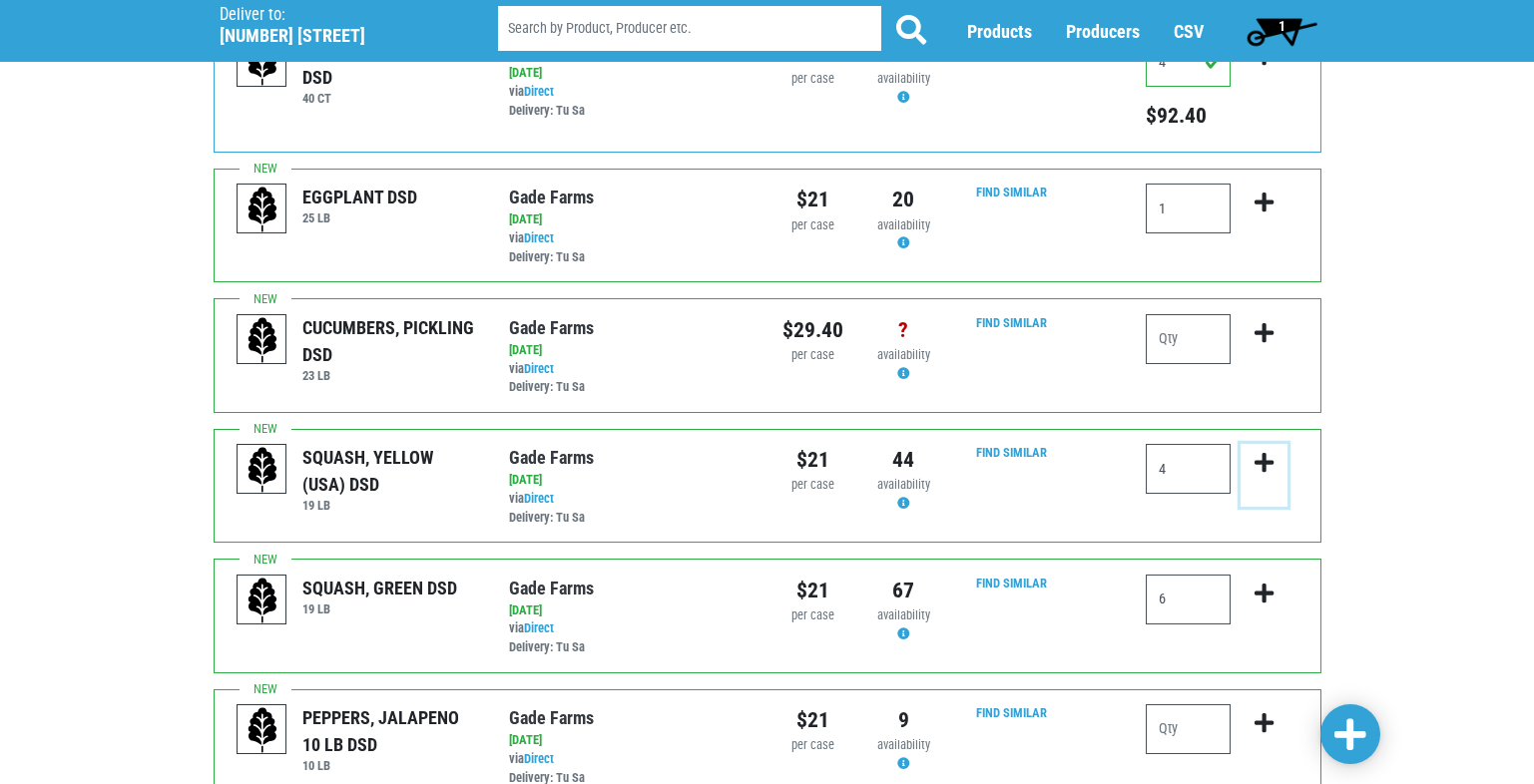 click at bounding box center (1264, 463) 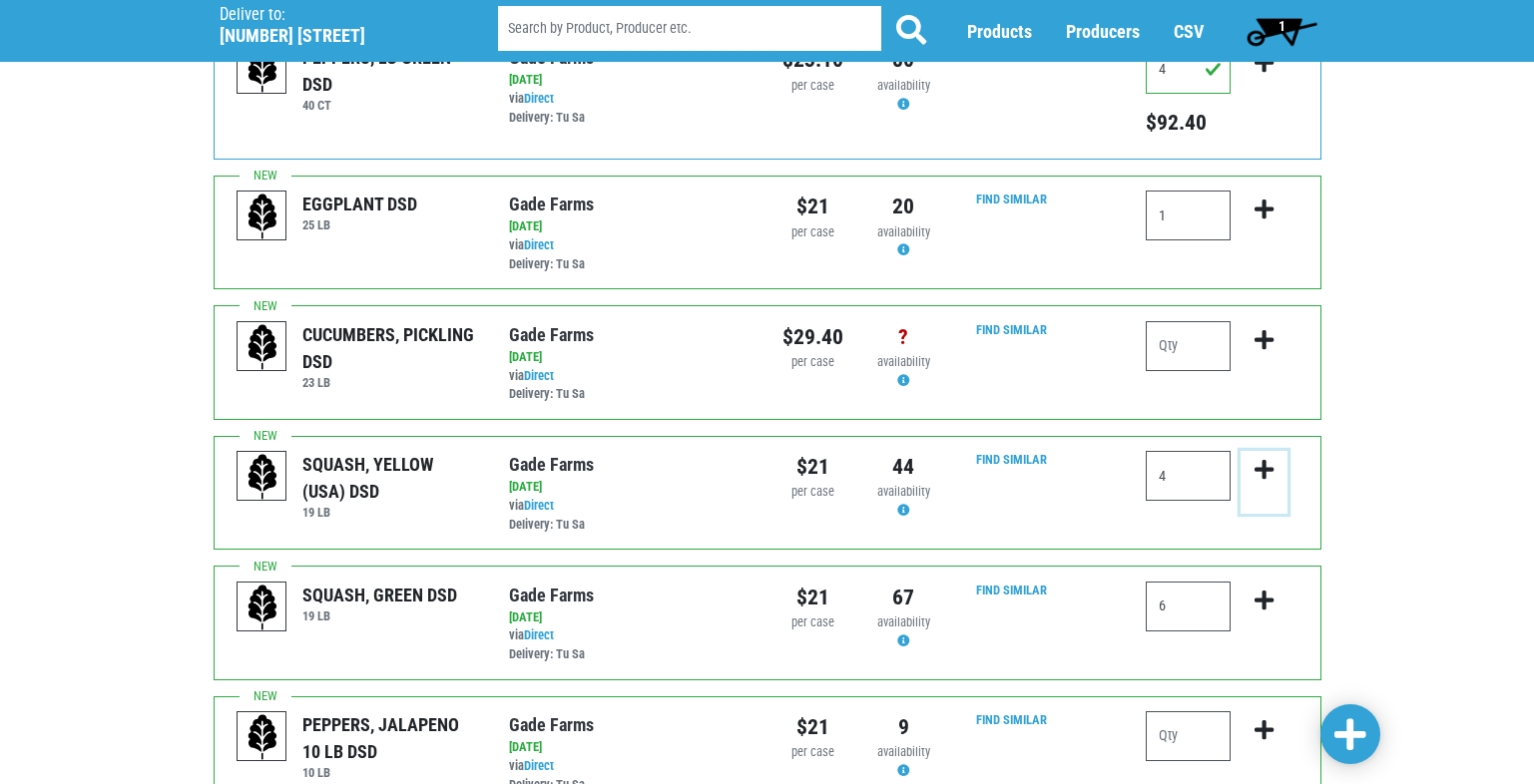 scroll, scrollTop: 199, scrollLeft: 0, axis: vertical 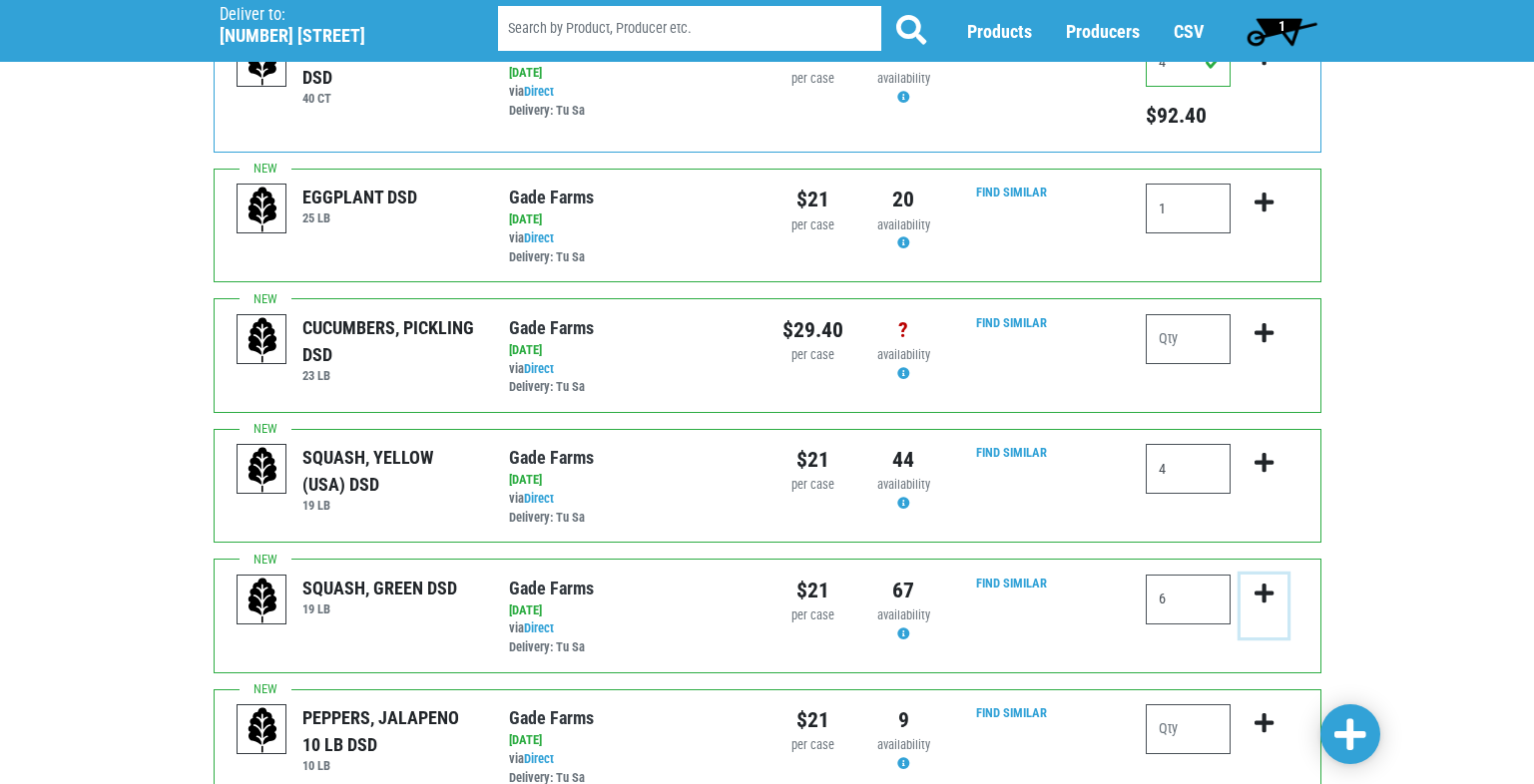 click at bounding box center [1264, 593] 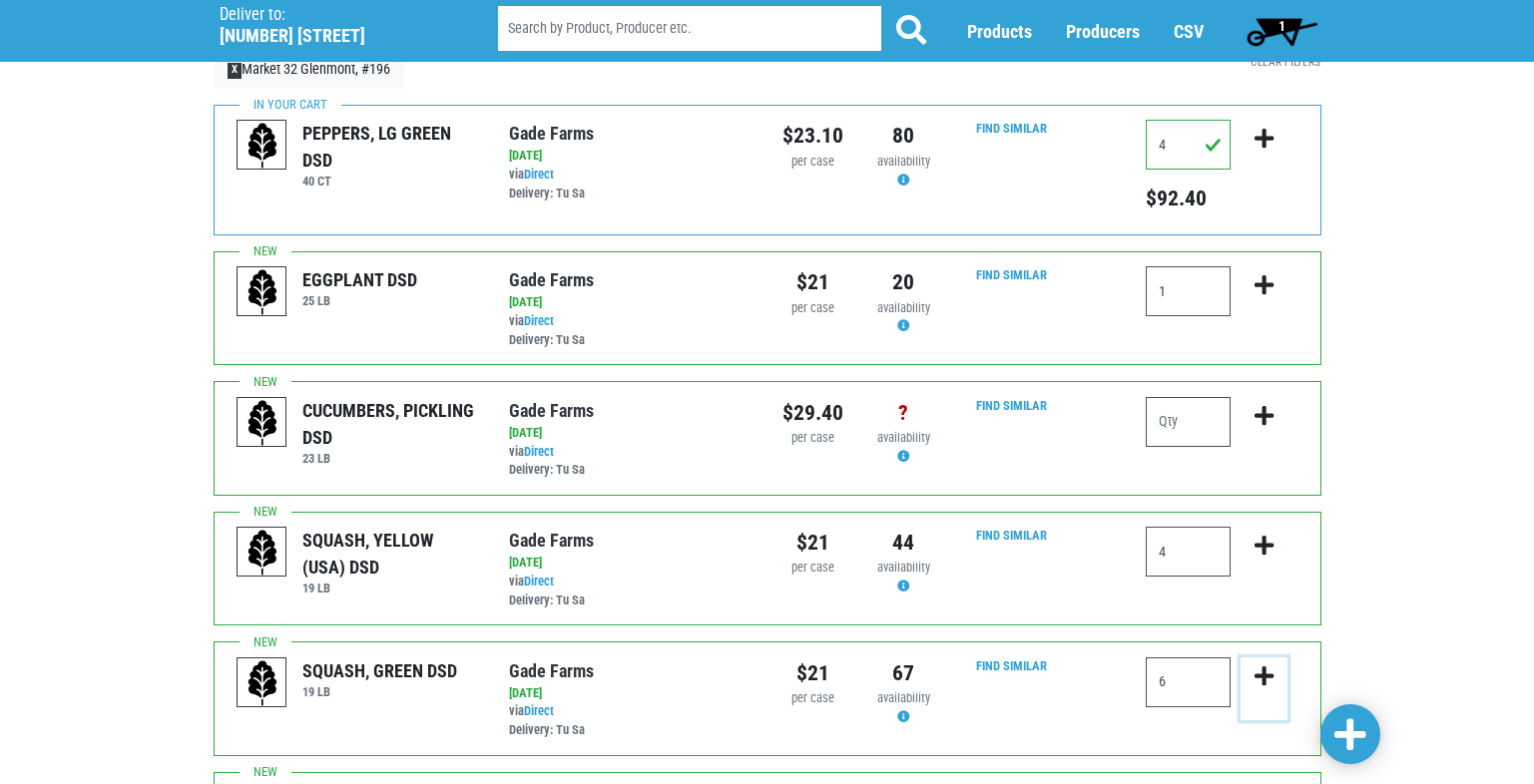 scroll, scrollTop: 0, scrollLeft: 0, axis: both 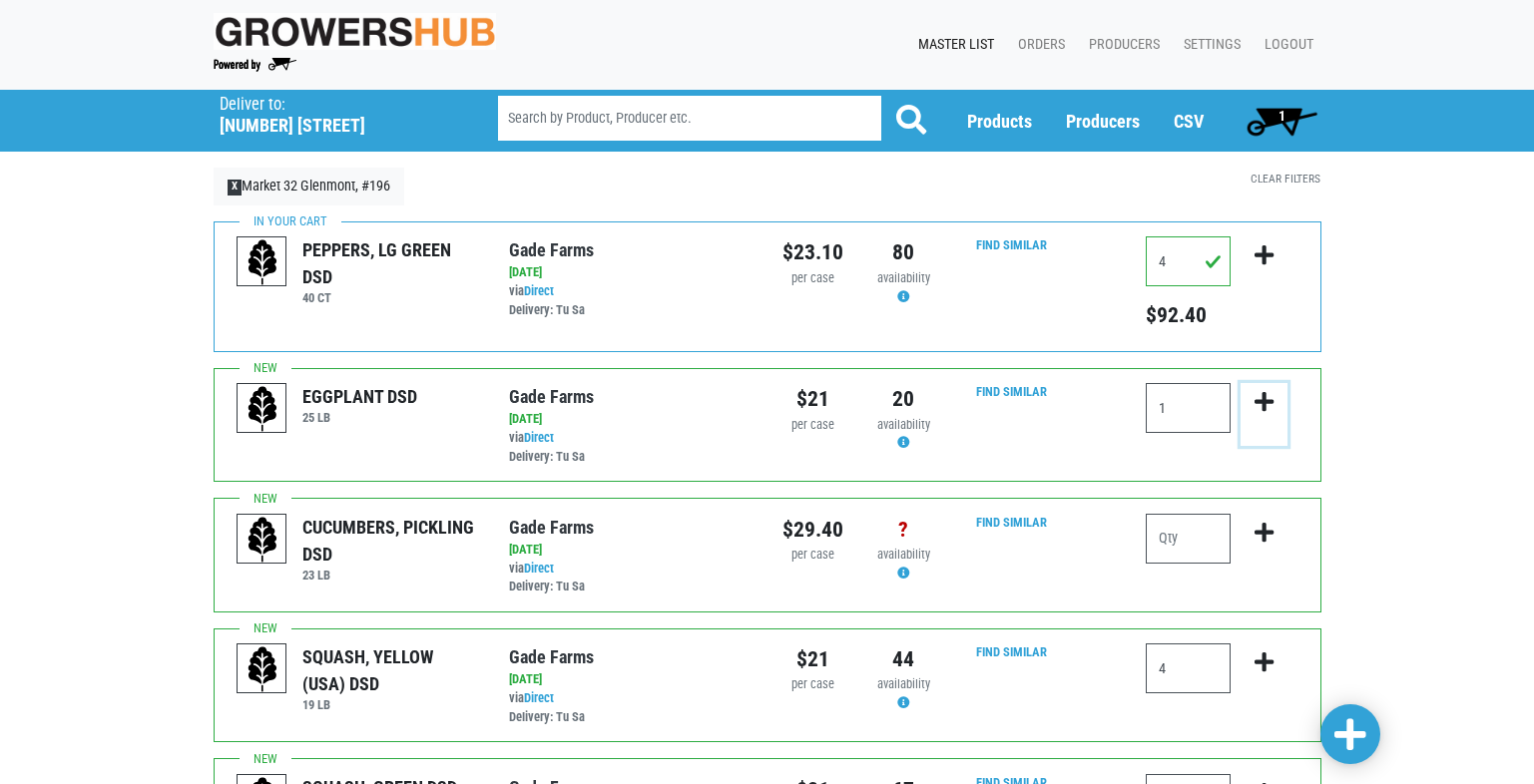 click at bounding box center (1264, 402) 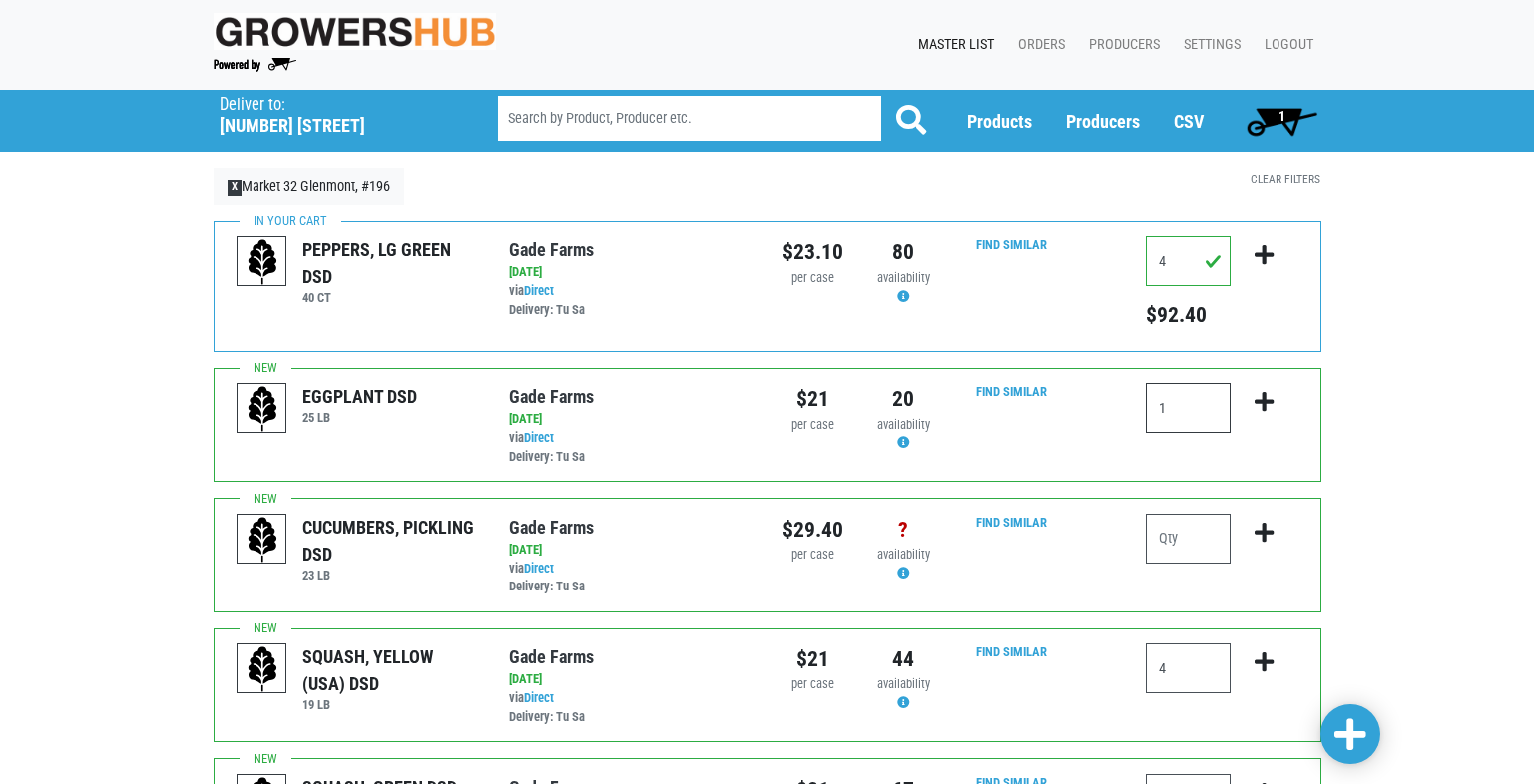 click on "1" at bounding box center (1188, 408) 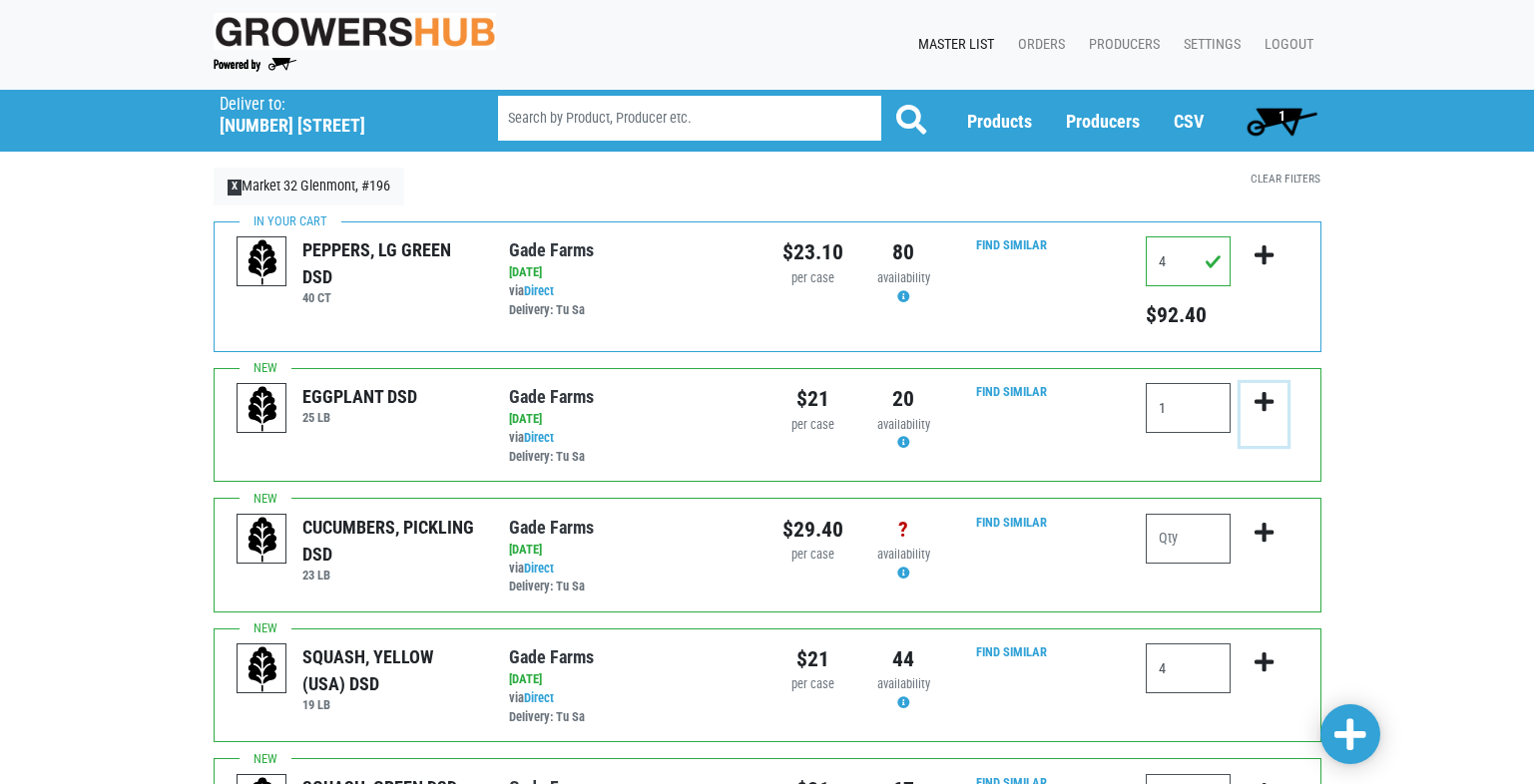 click at bounding box center [1264, 402] 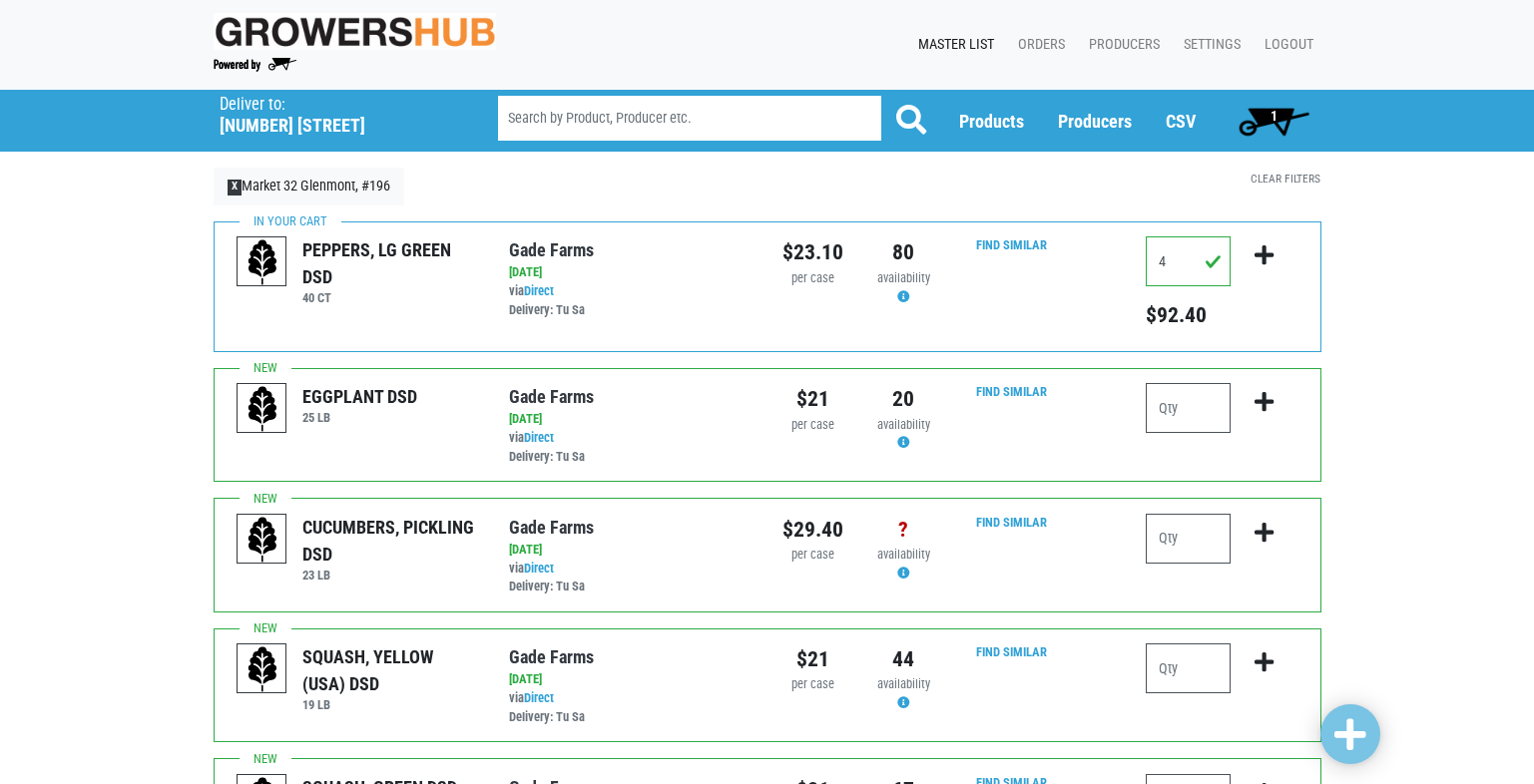 scroll, scrollTop: 0, scrollLeft: 0, axis: both 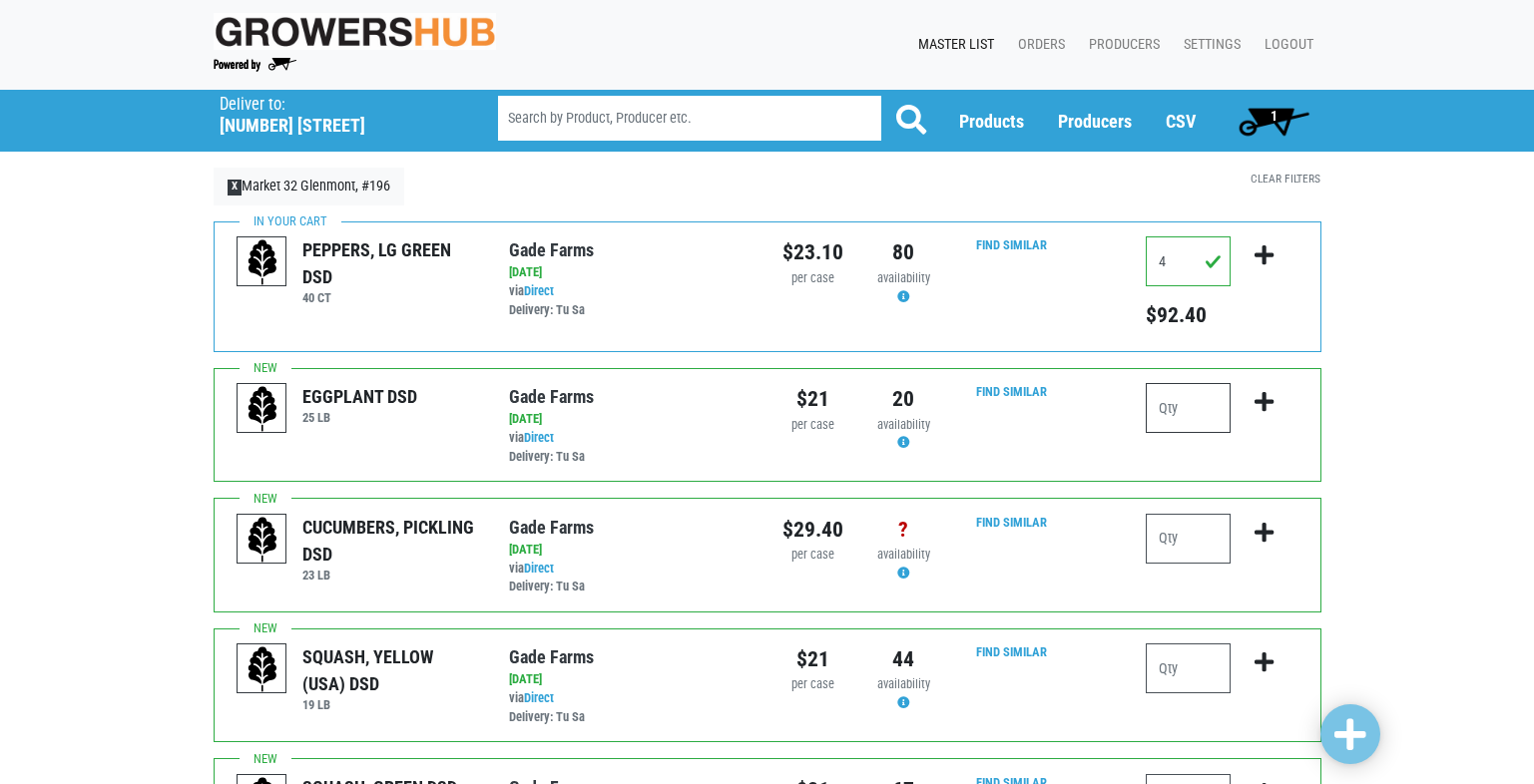 click at bounding box center [1188, 408] 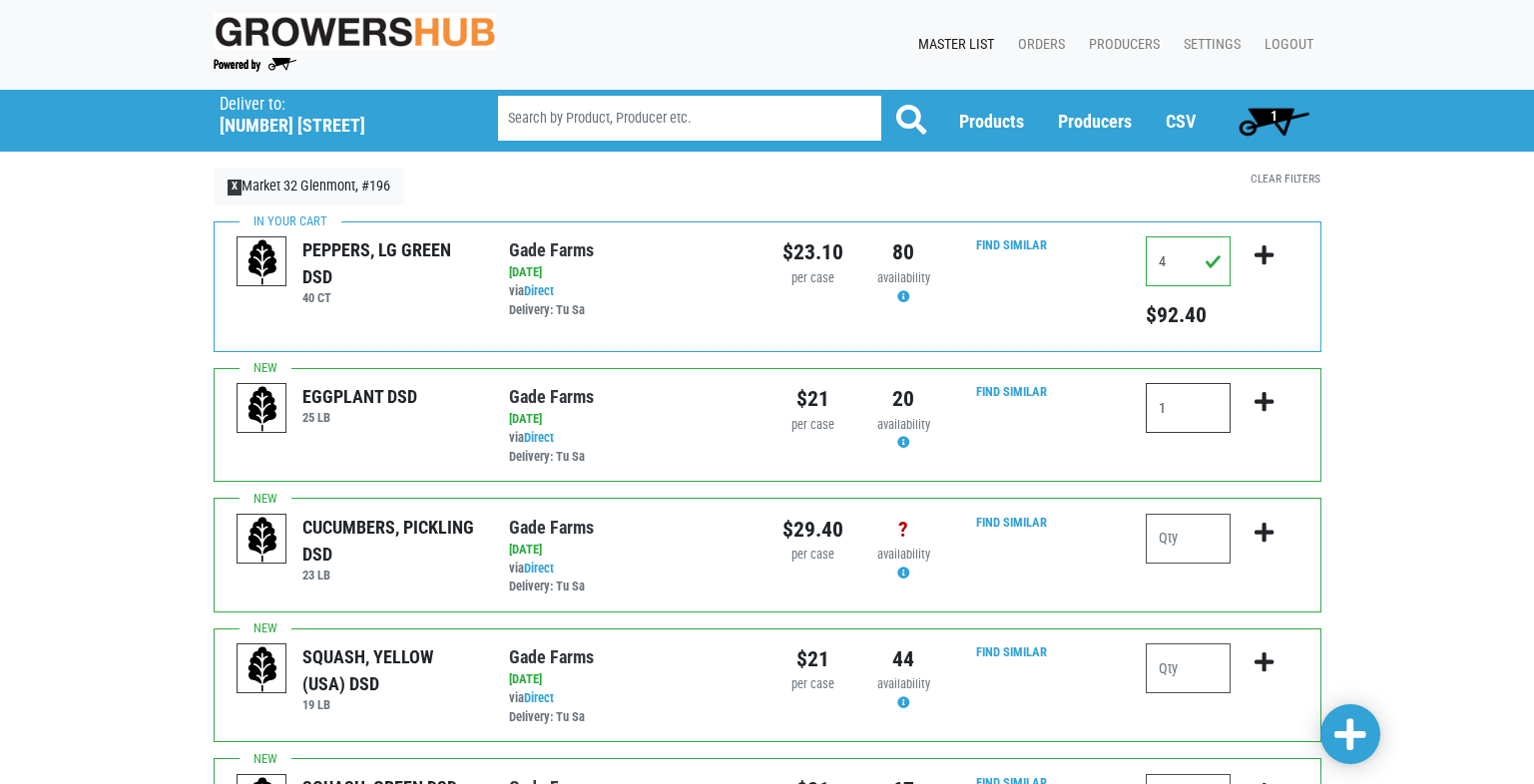 type on "1" 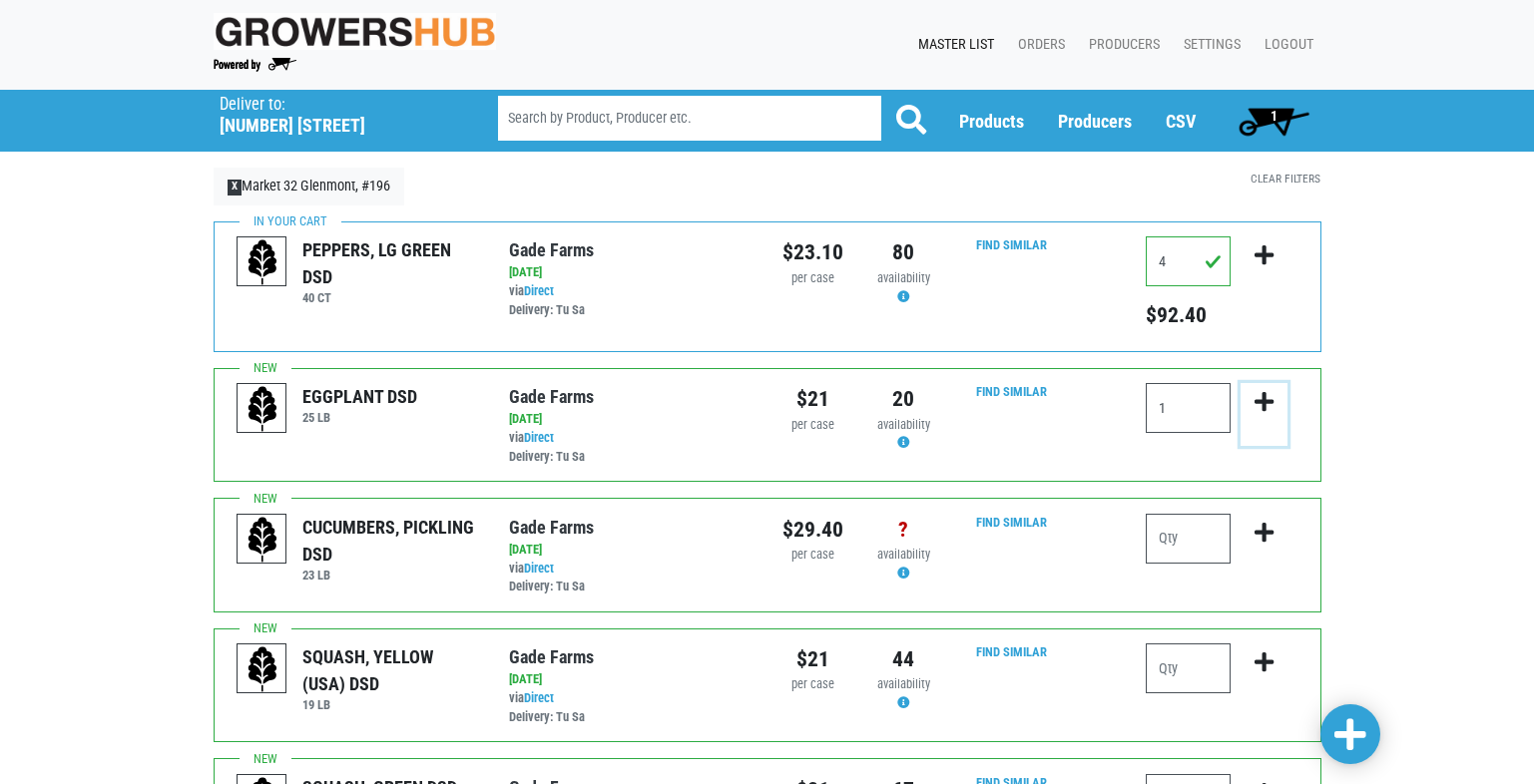 click at bounding box center [1264, 402] 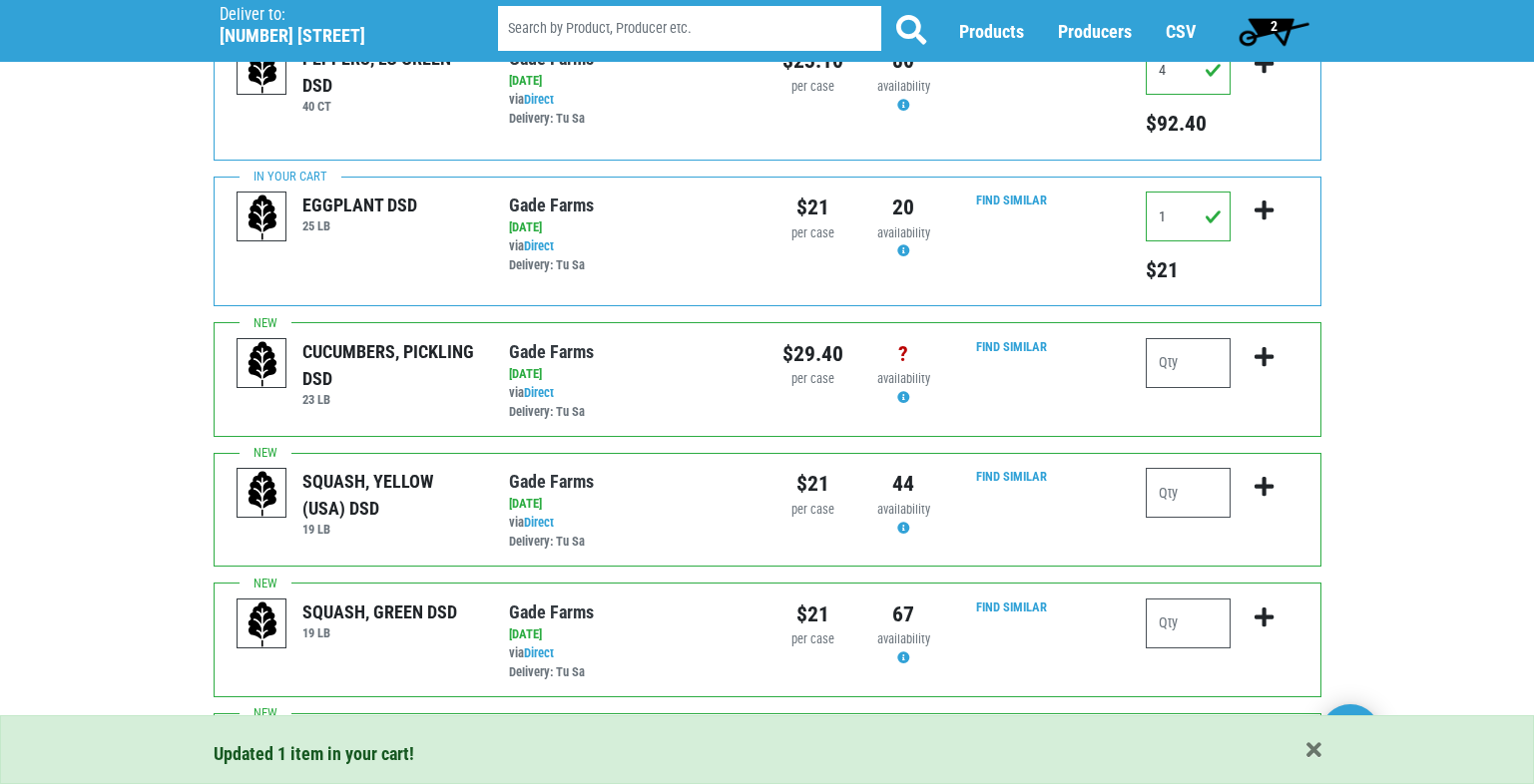 scroll, scrollTop: 199, scrollLeft: 0, axis: vertical 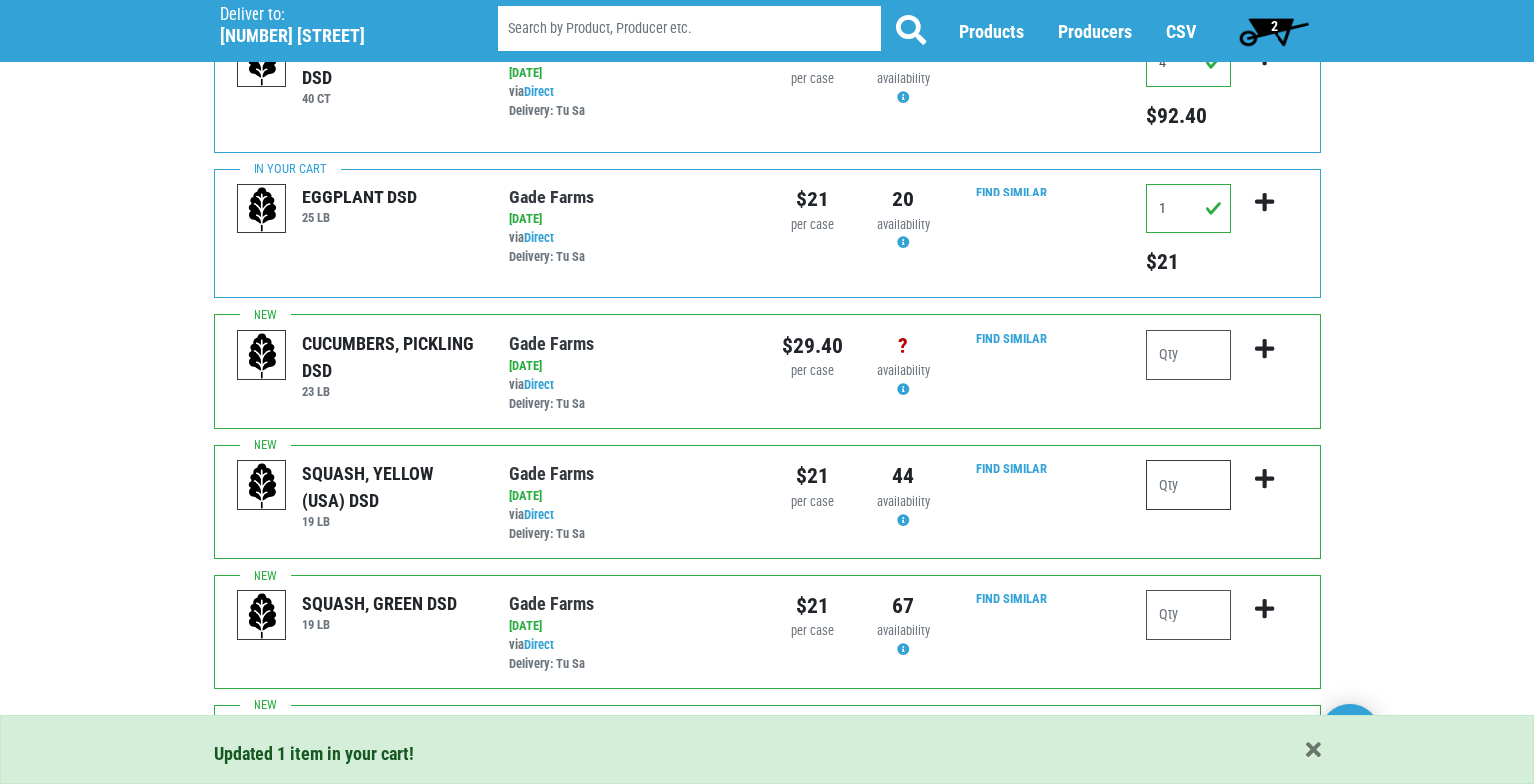 click at bounding box center [1188, 485] 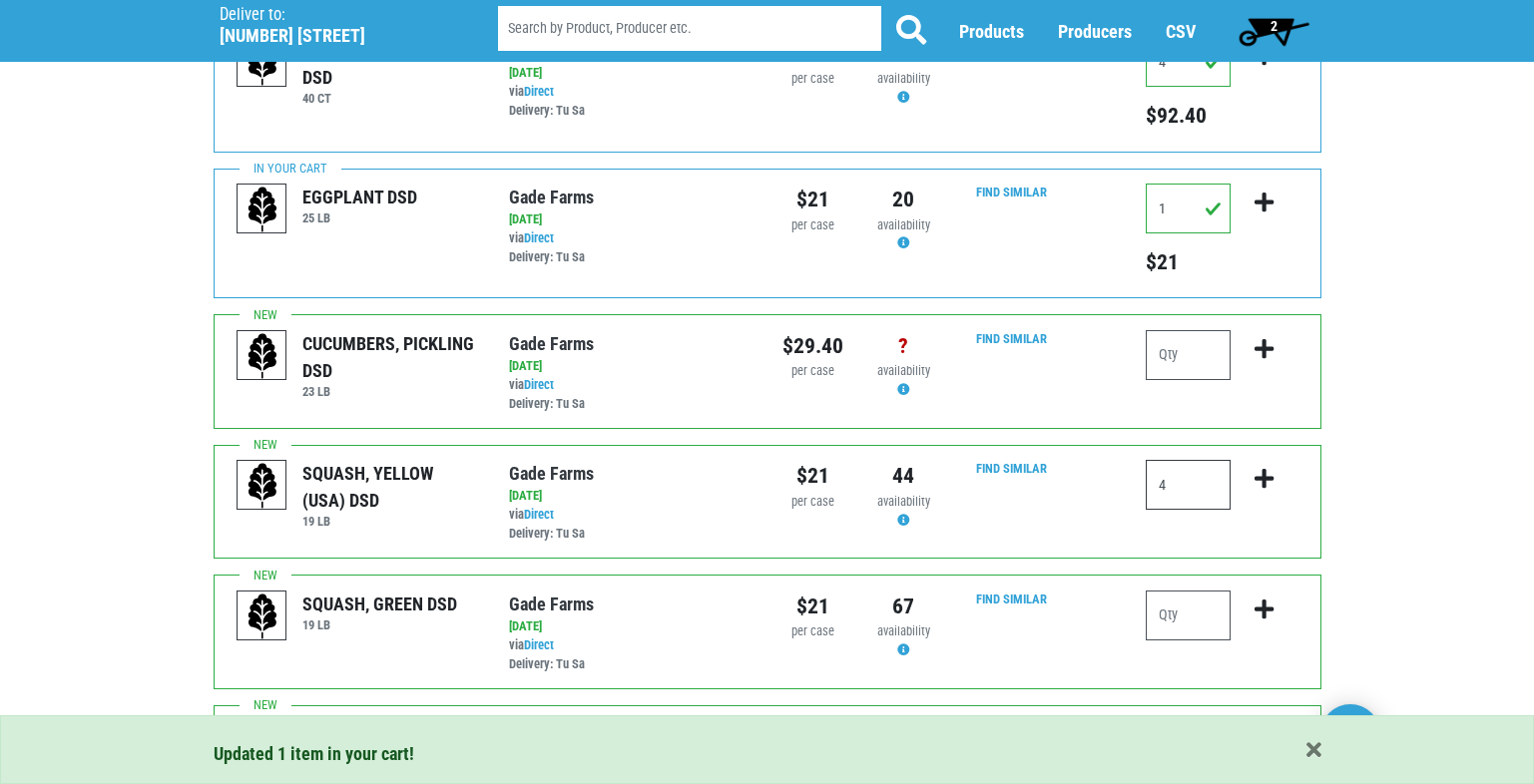 type on "4" 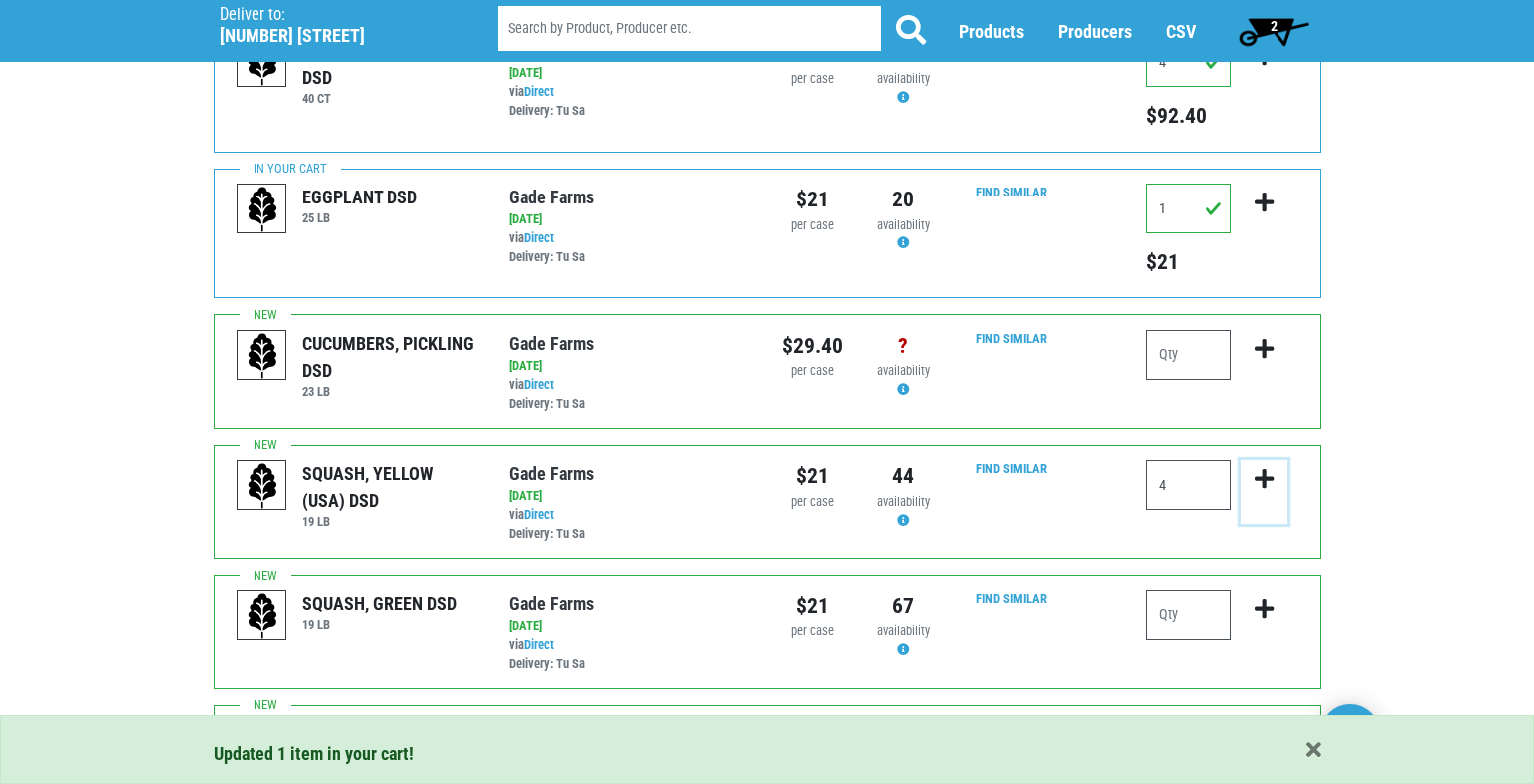 click at bounding box center (1264, 479) 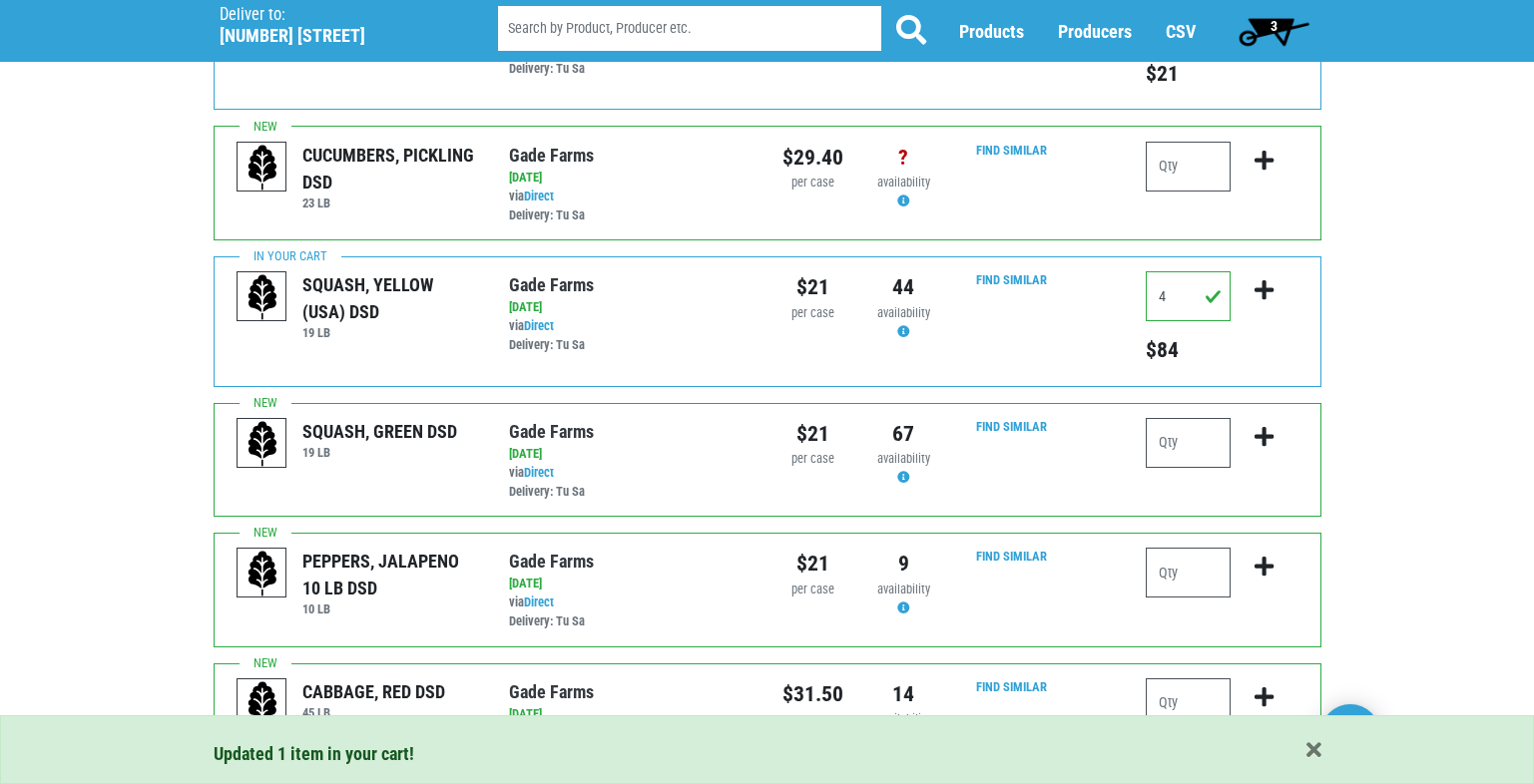 scroll, scrollTop: 399, scrollLeft: 0, axis: vertical 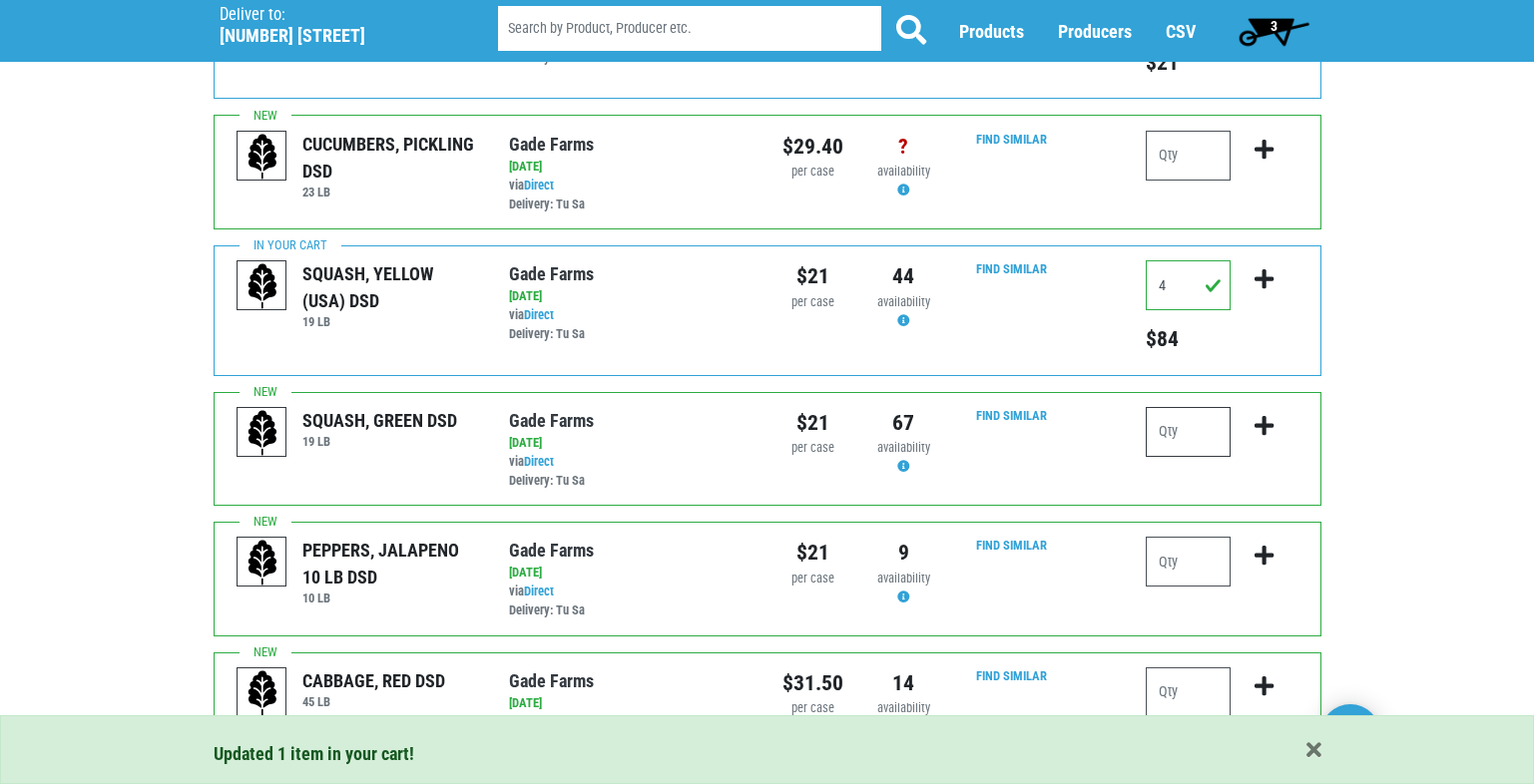 click at bounding box center [1188, 432] 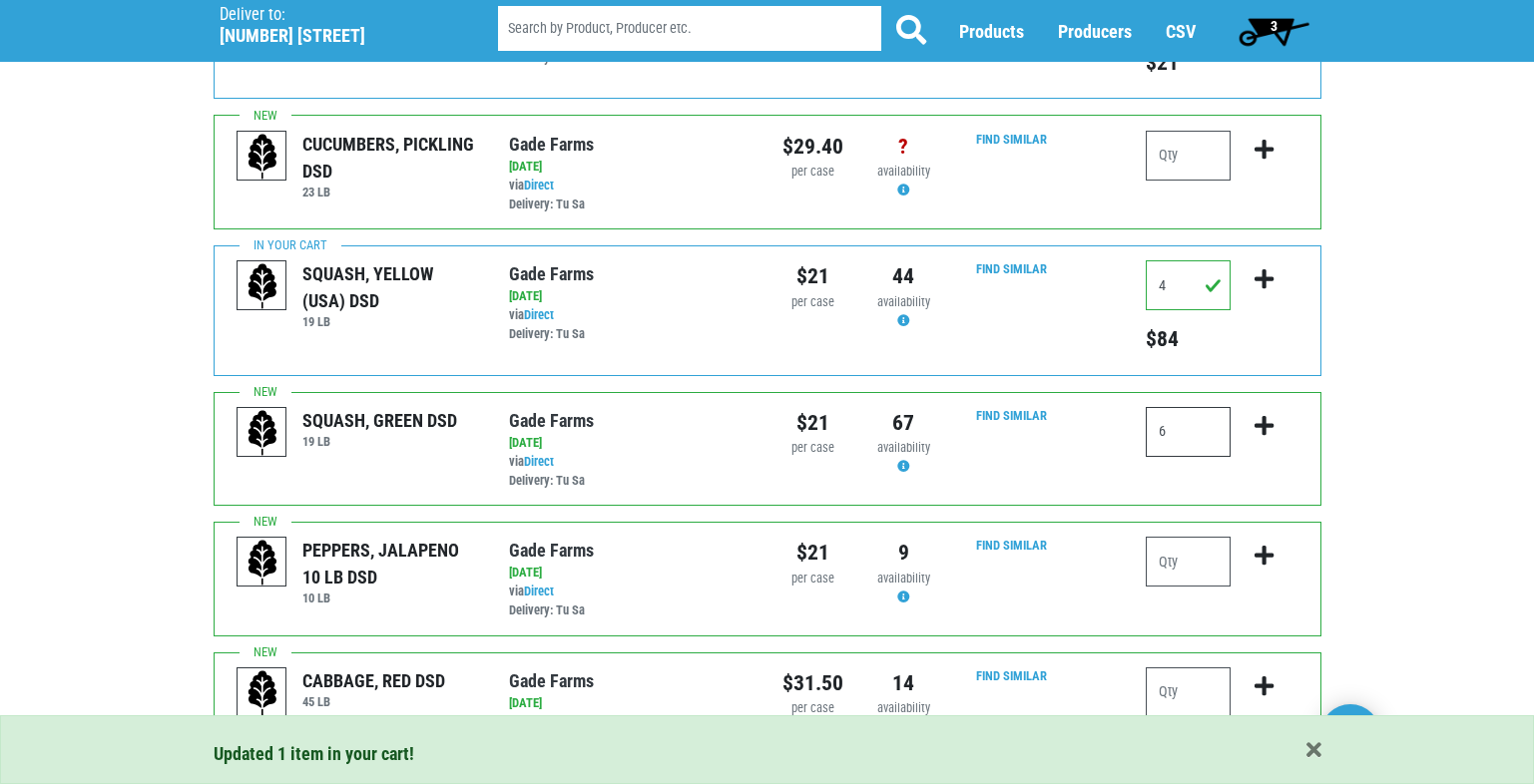 type on "6" 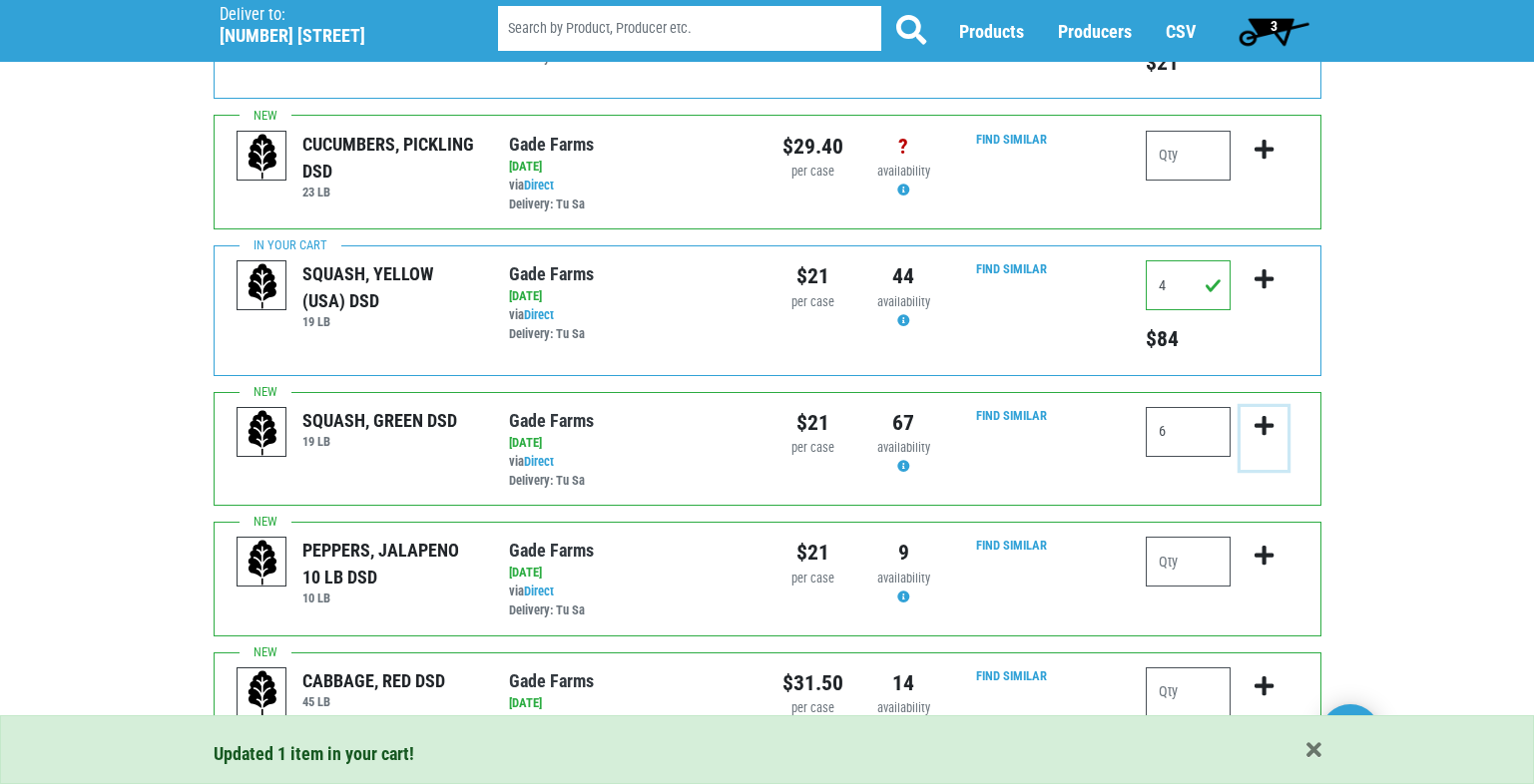 click at bounding box center [1264, 426] 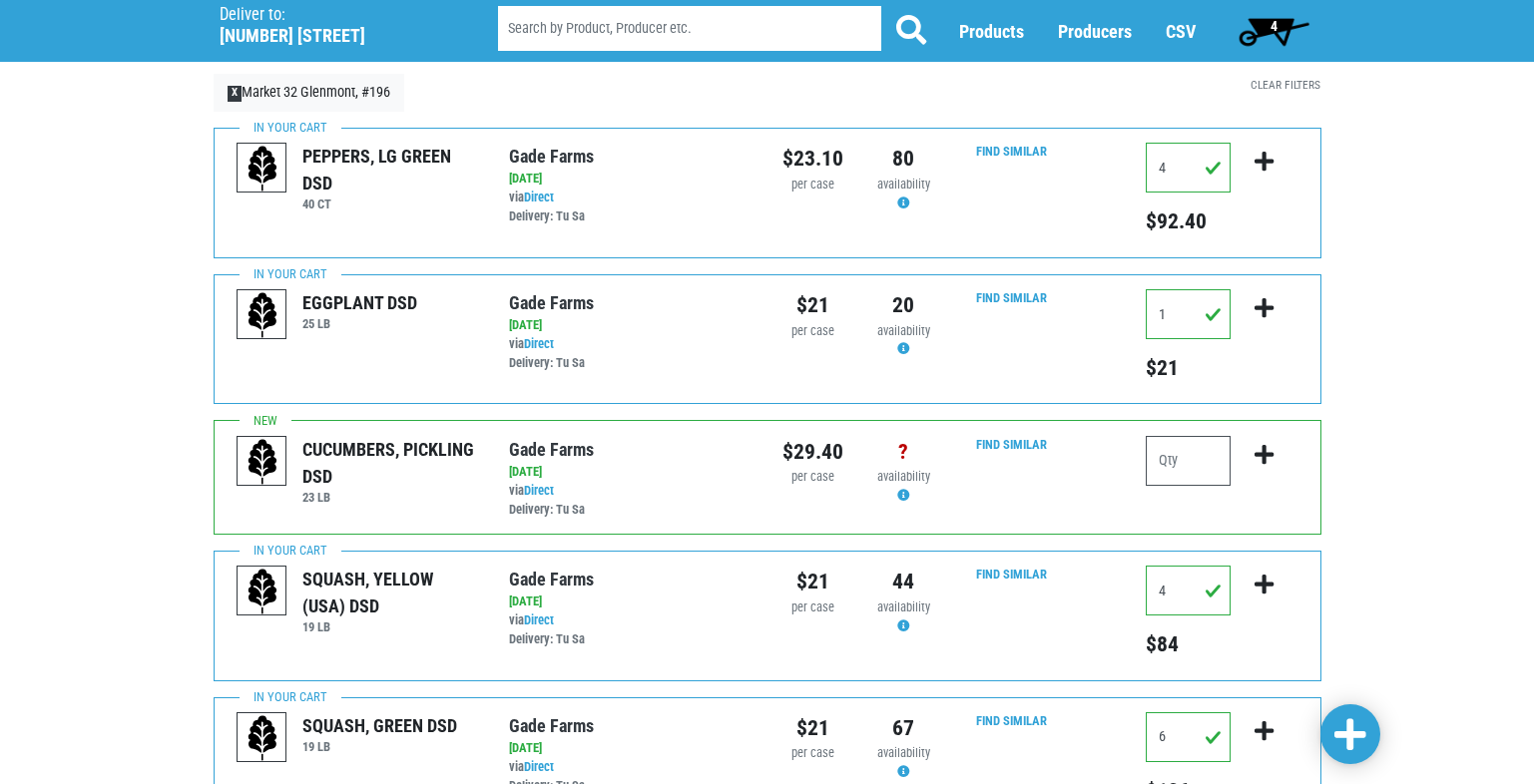 scroll, scrollTop: 0, scrollLeft: 0, axis: both 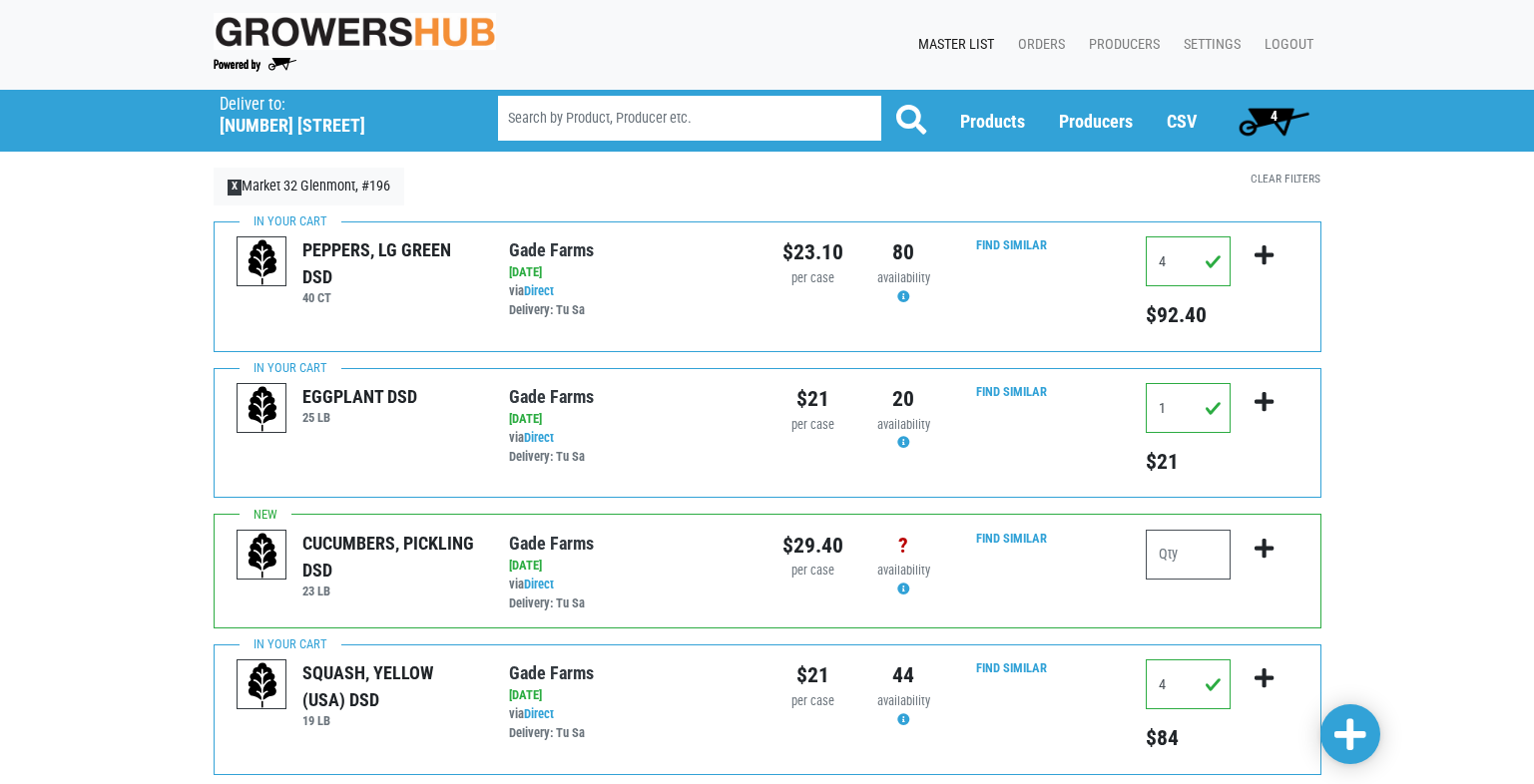 click on "4" at bounding box center [1274, 121] 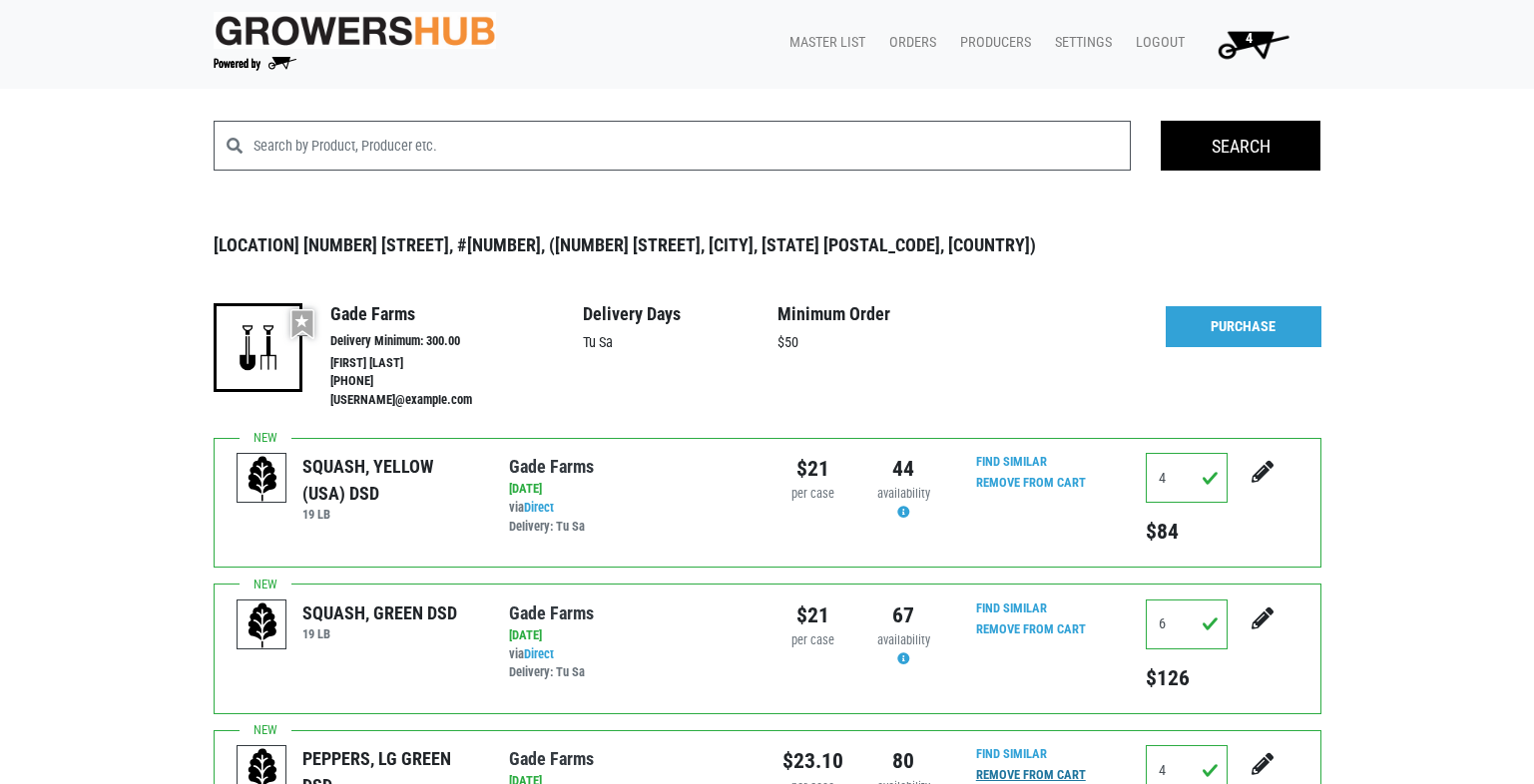 scroll, scrollTop: 0, scrollLeft: 0, axis: both 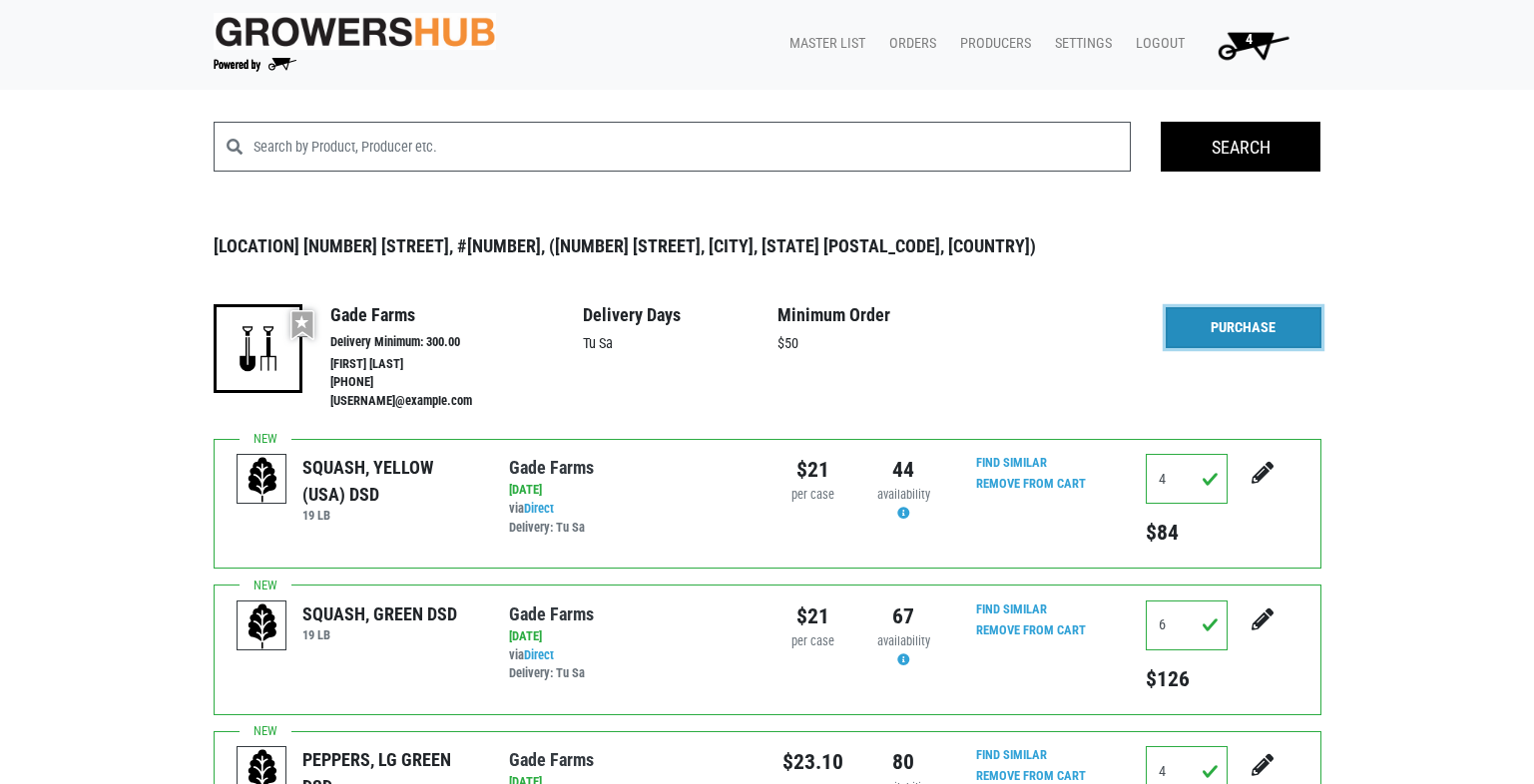 click on "Purchase" at bounding box center (1244, 328) 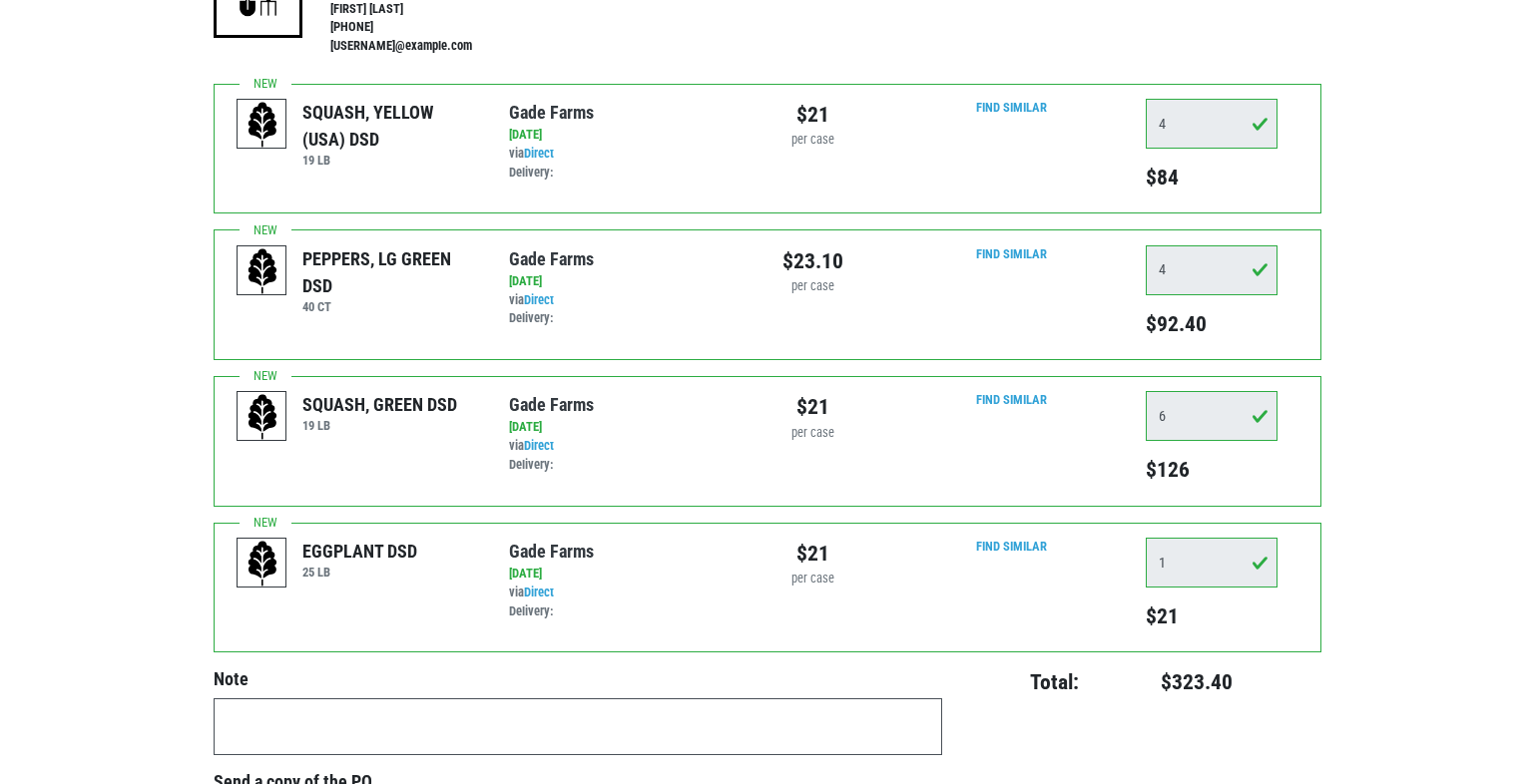 scroll, scrollTop: 0, scrollLeft: 0, axis: both 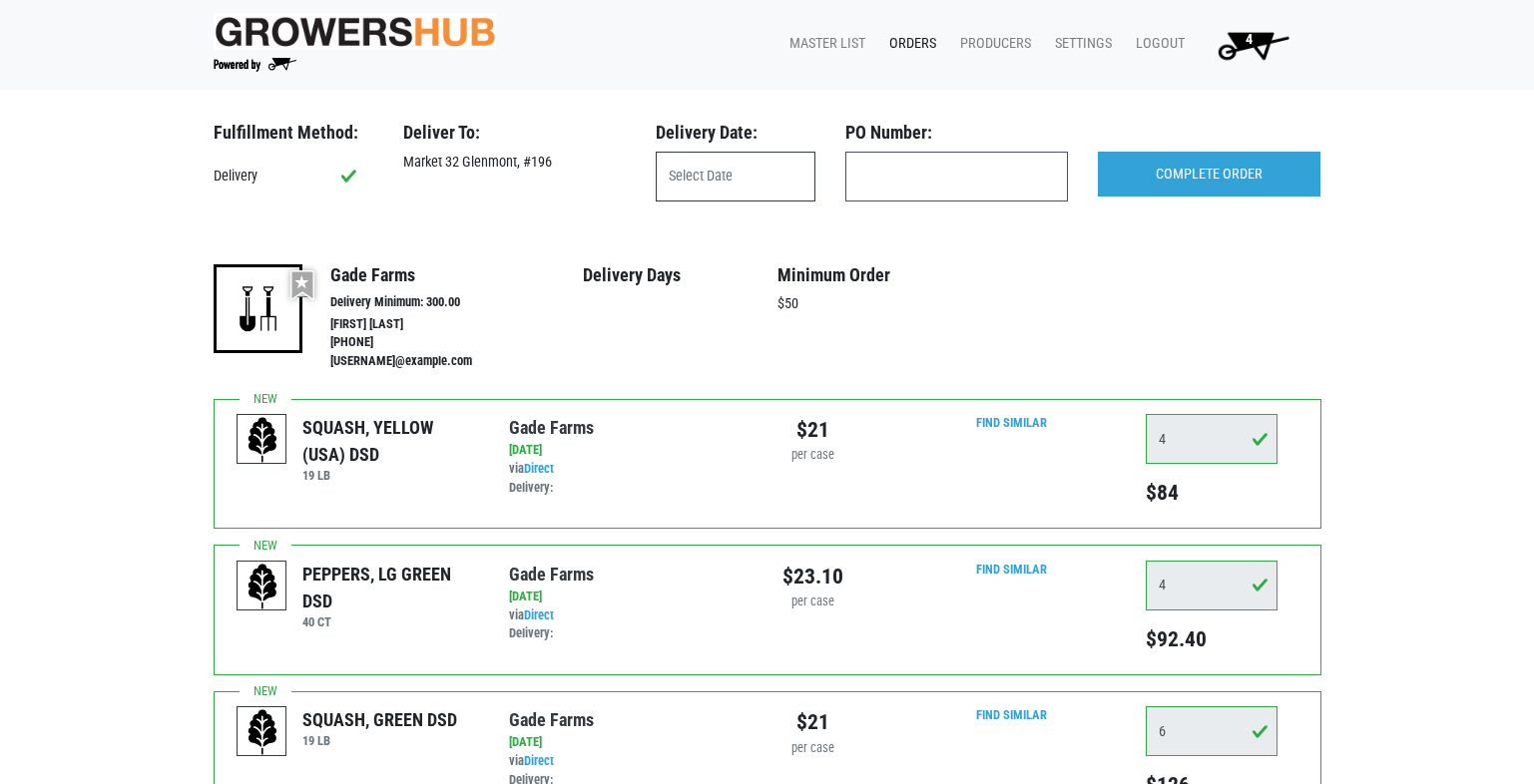 click at bounding box center [736, 177] 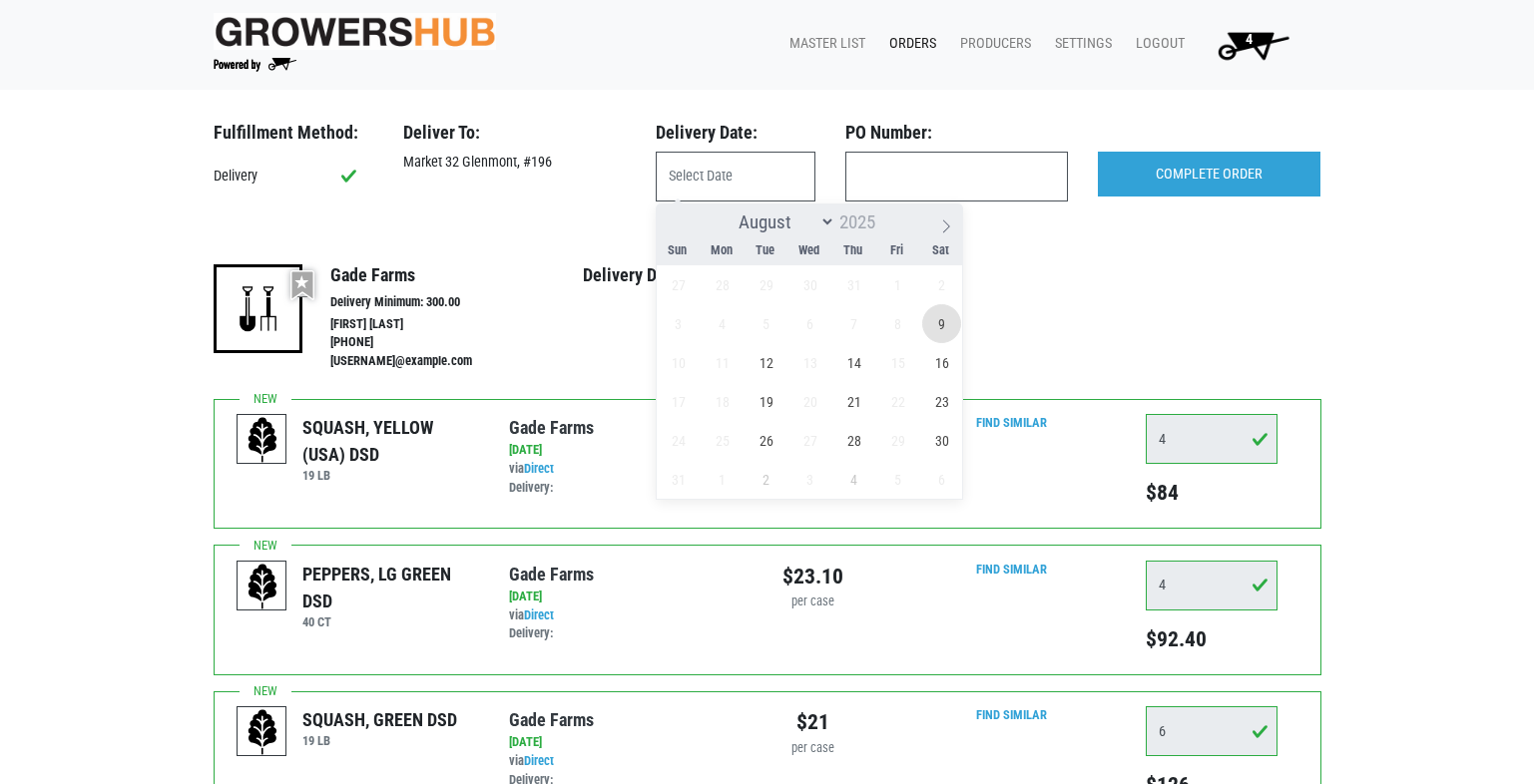 click on "9" at bounding box center [941, 323] 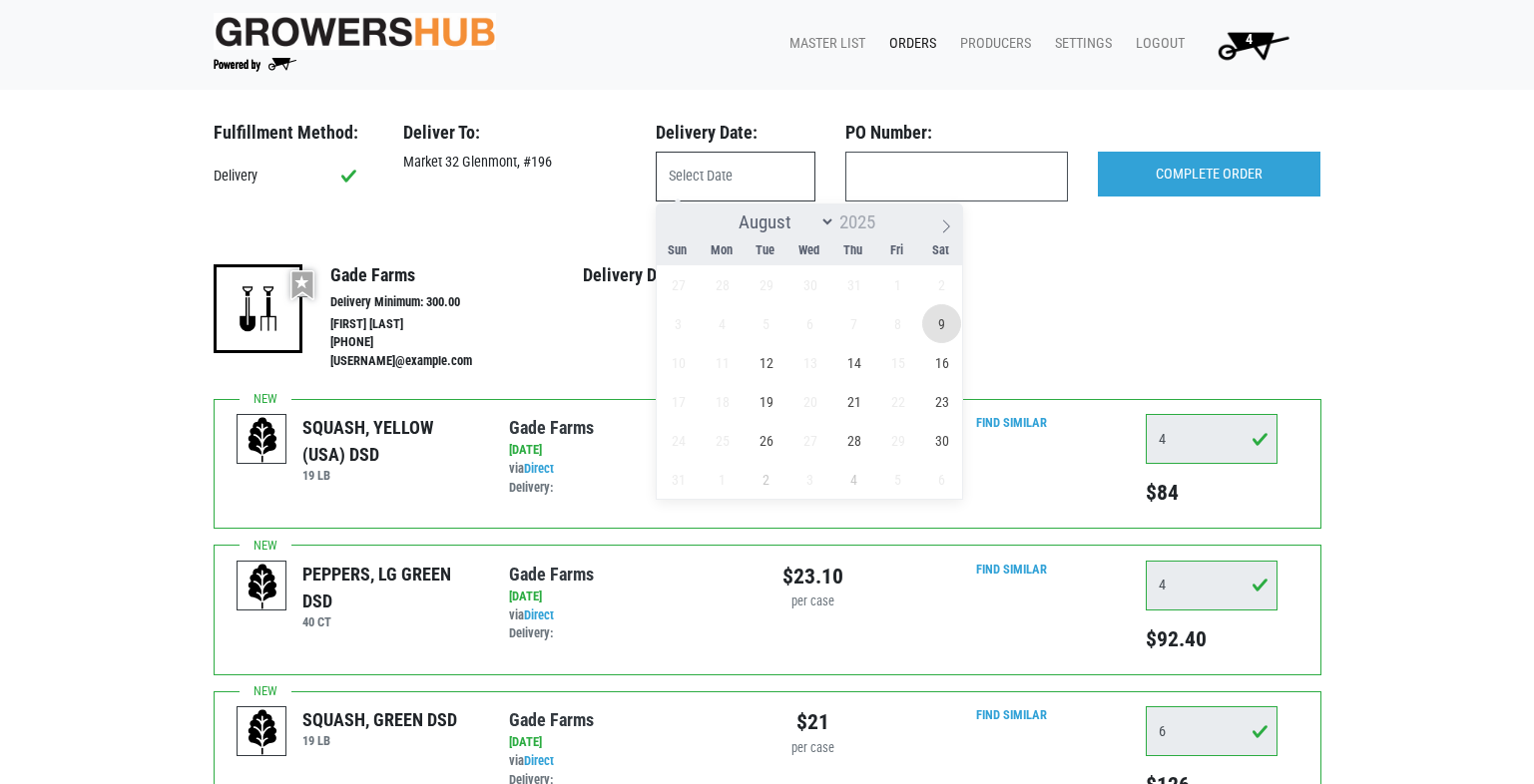 type on "[DATE]" 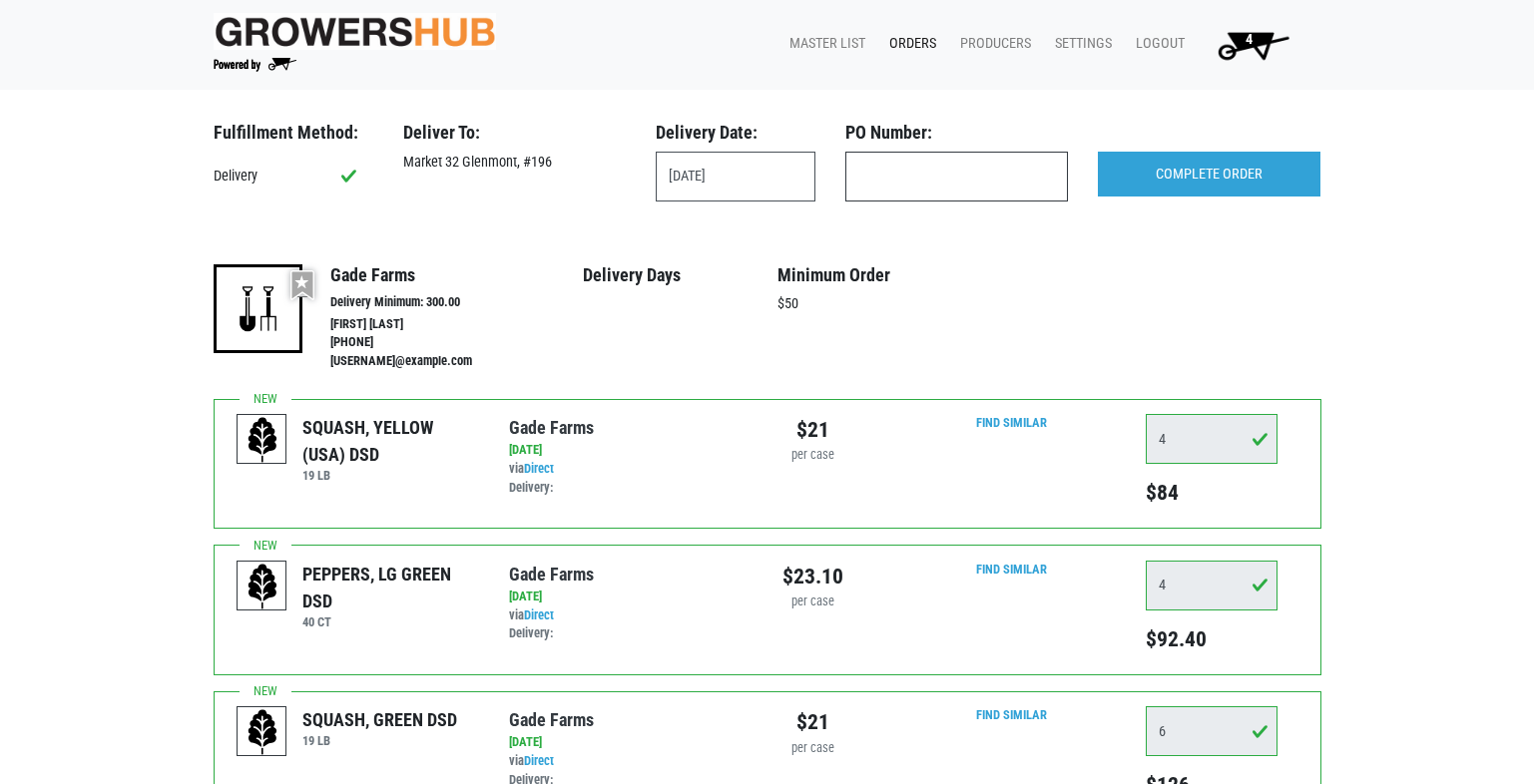 click at bounding box center [956, 177] 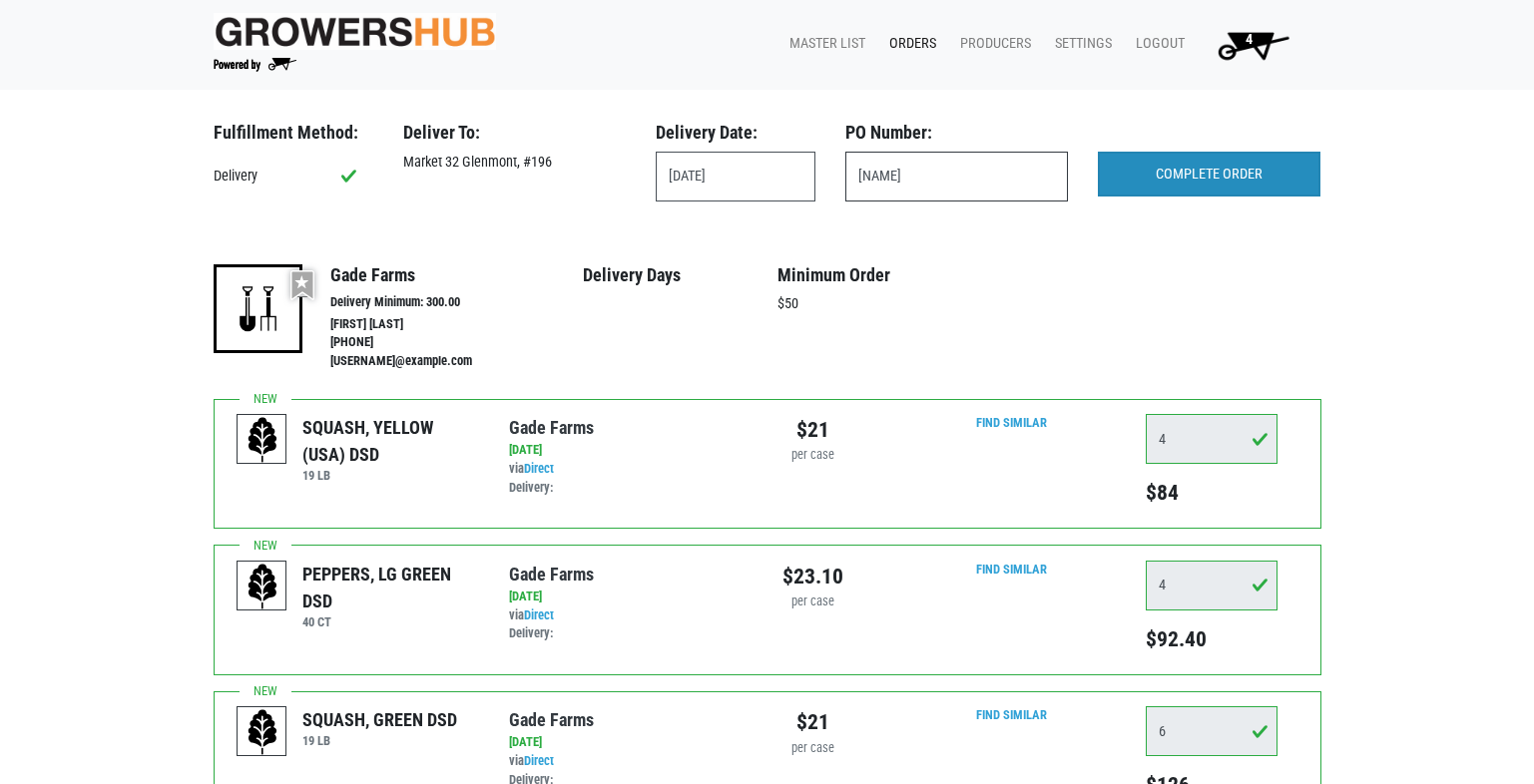 type on "[NAME]" 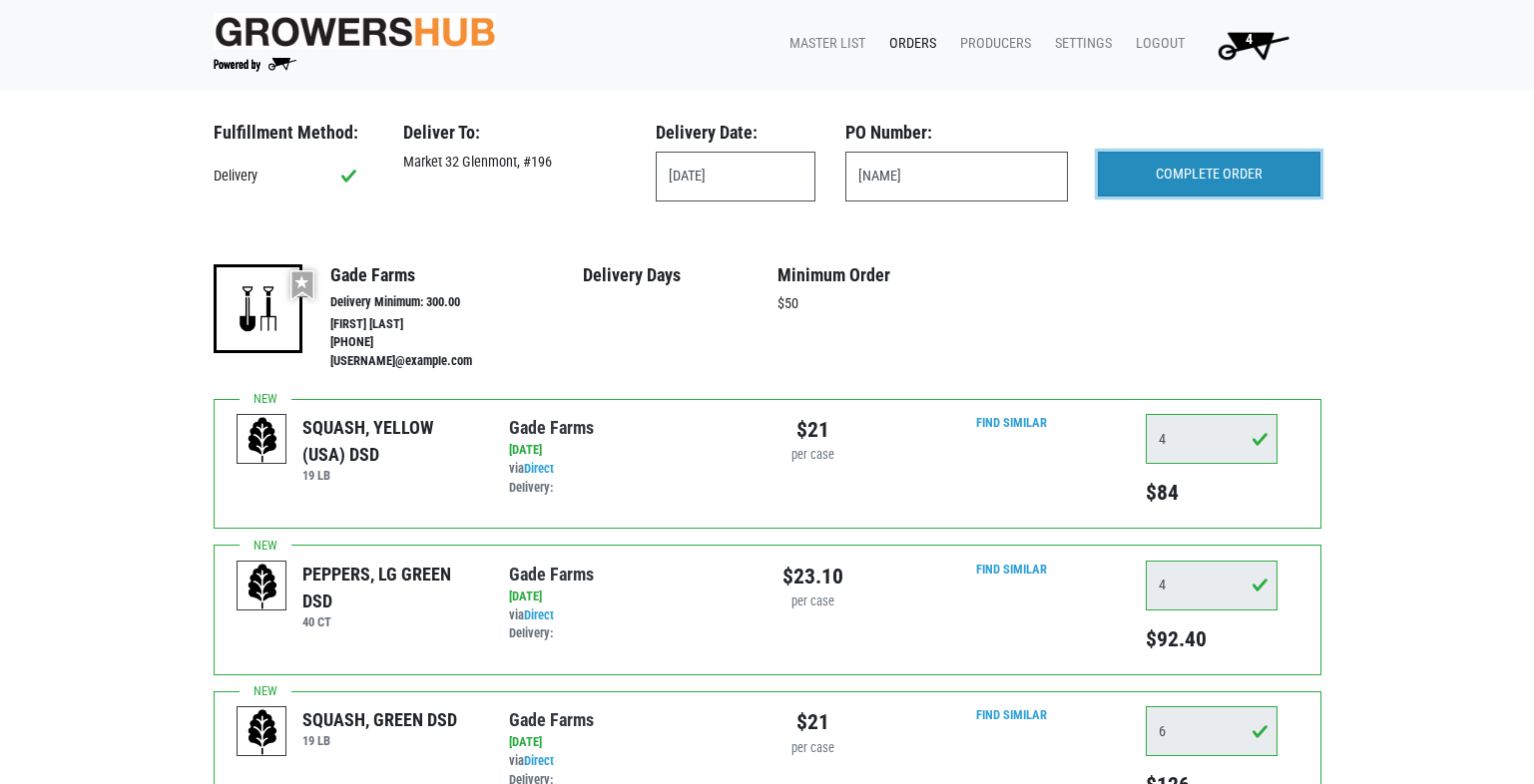 click on "COMPLETE ORDER" at bounding box center [1209, 175] 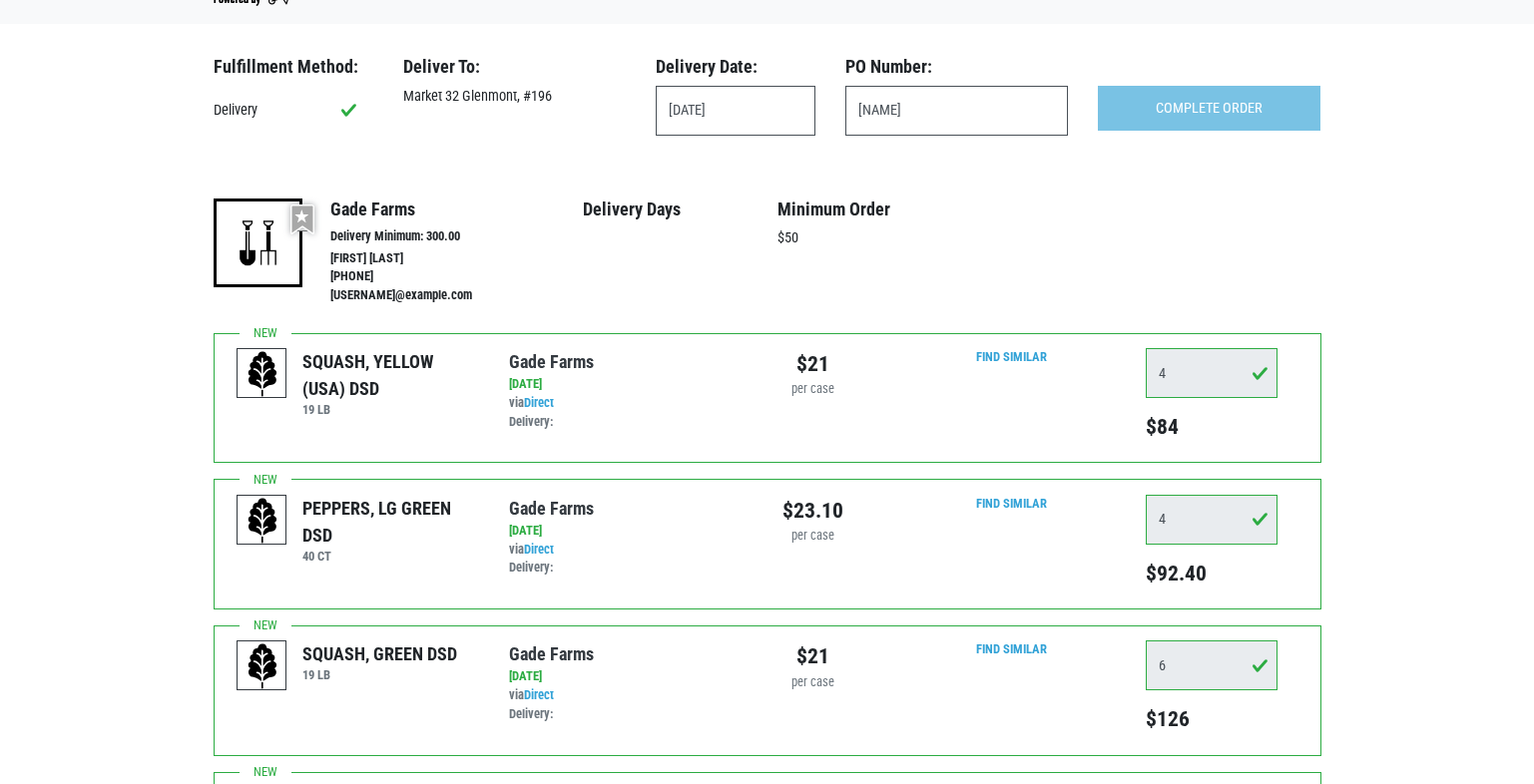 scroll, scrollTop: 132, scrollLeft: 0, axis: vertical 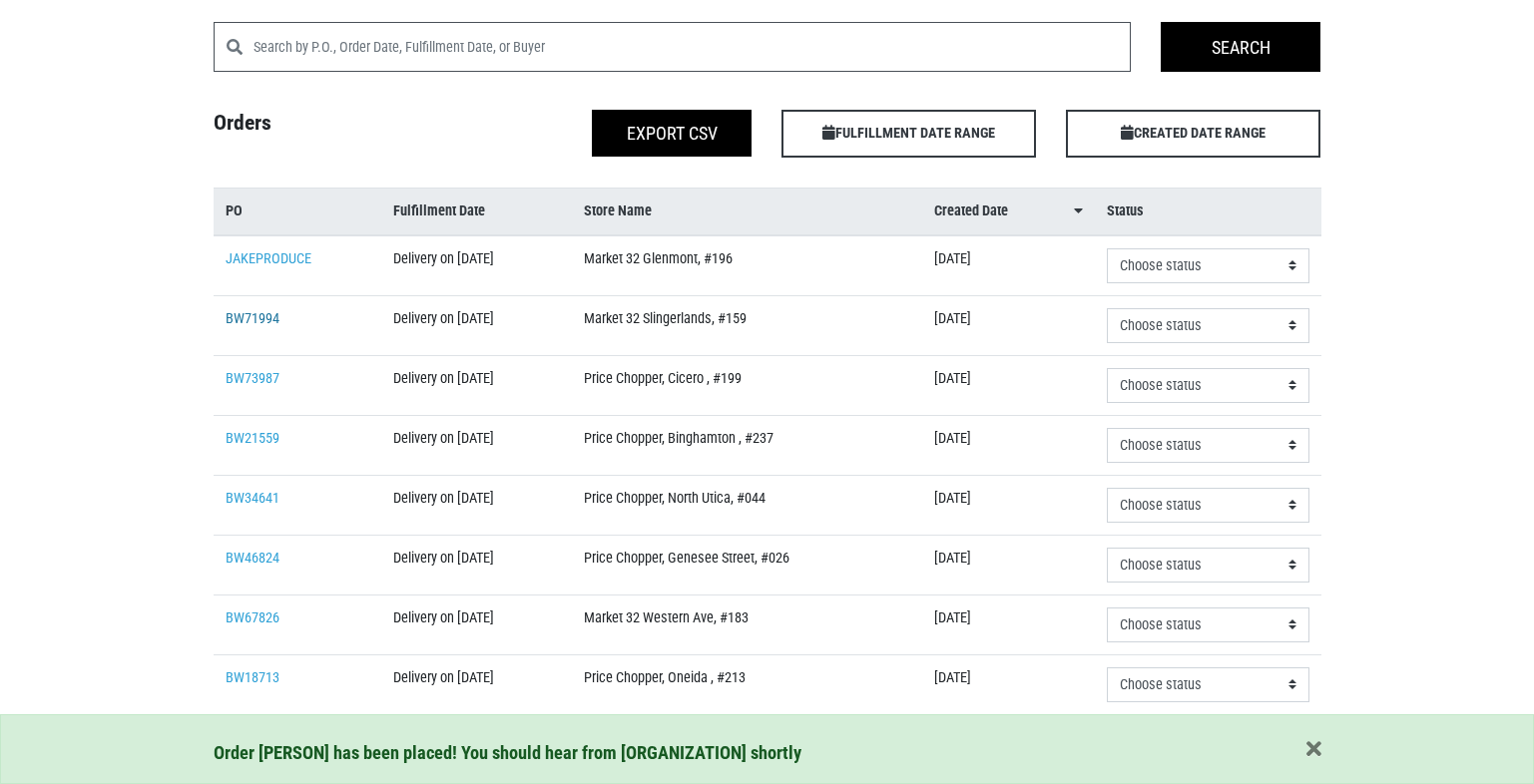 click on "BW71994" at bounding box center (253, 318) 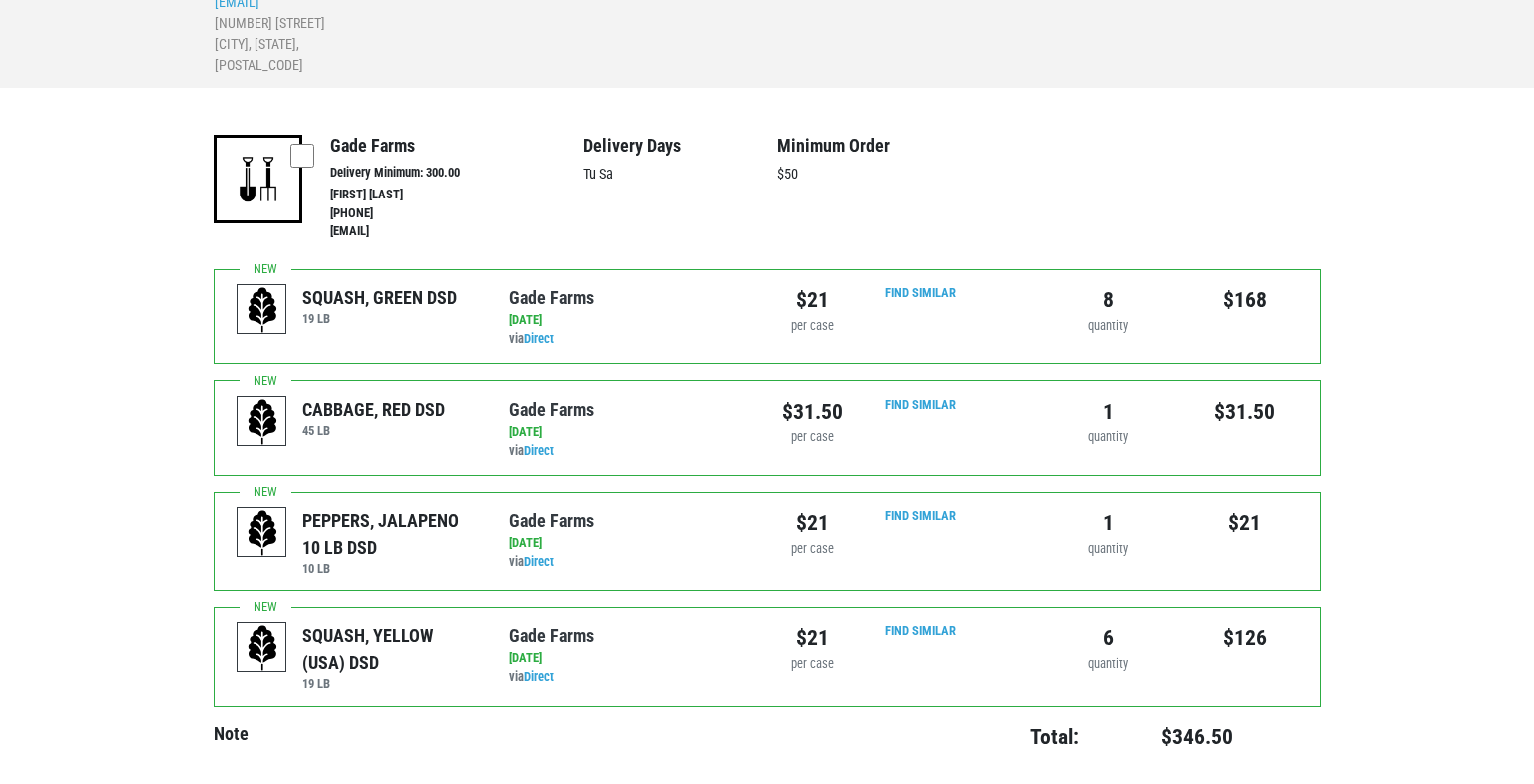 scroll, scrollTop: 299, scrollLeft: 0, axis: vertical 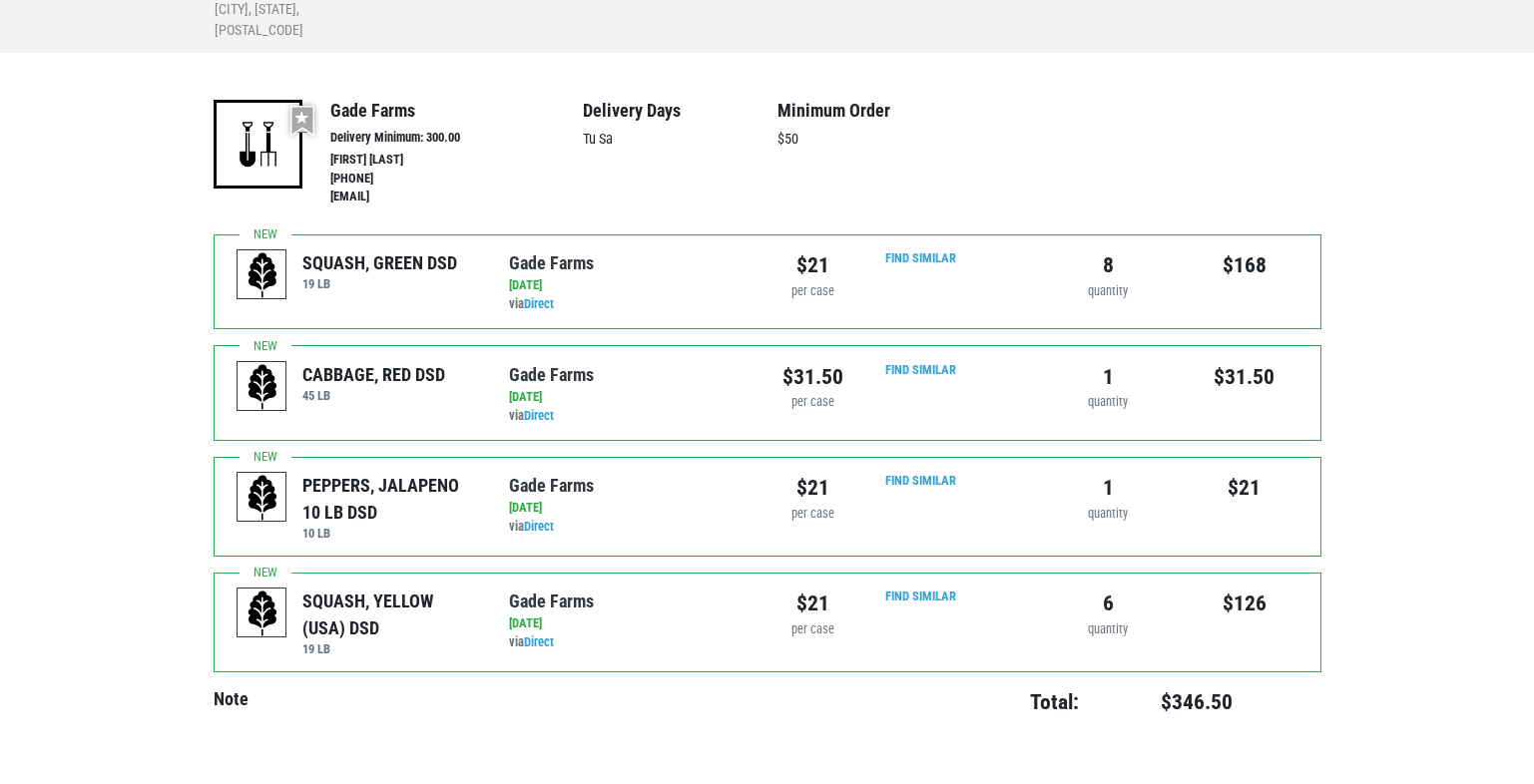 drag, startPoint x: 1073, startPoint y: 299, endPoint x: 1261, endPoint y: 286, distance: 188.44893 